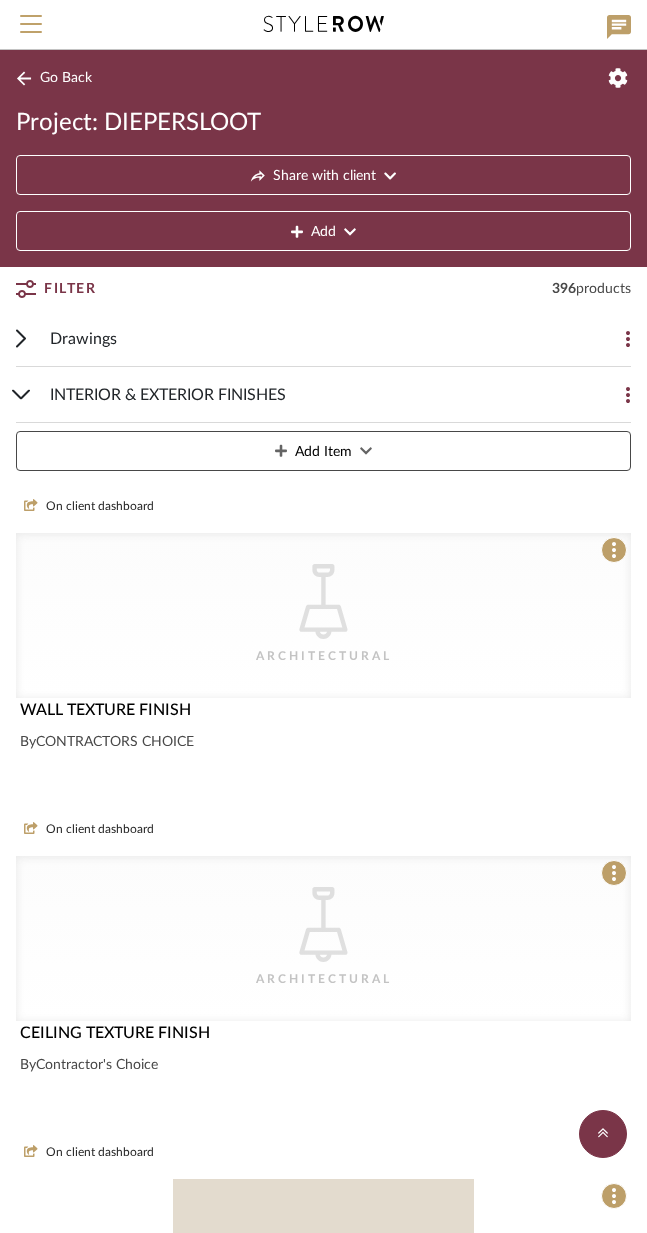 scroll, scrollTop: 14863, scrollLeft: 0, axis: vertical 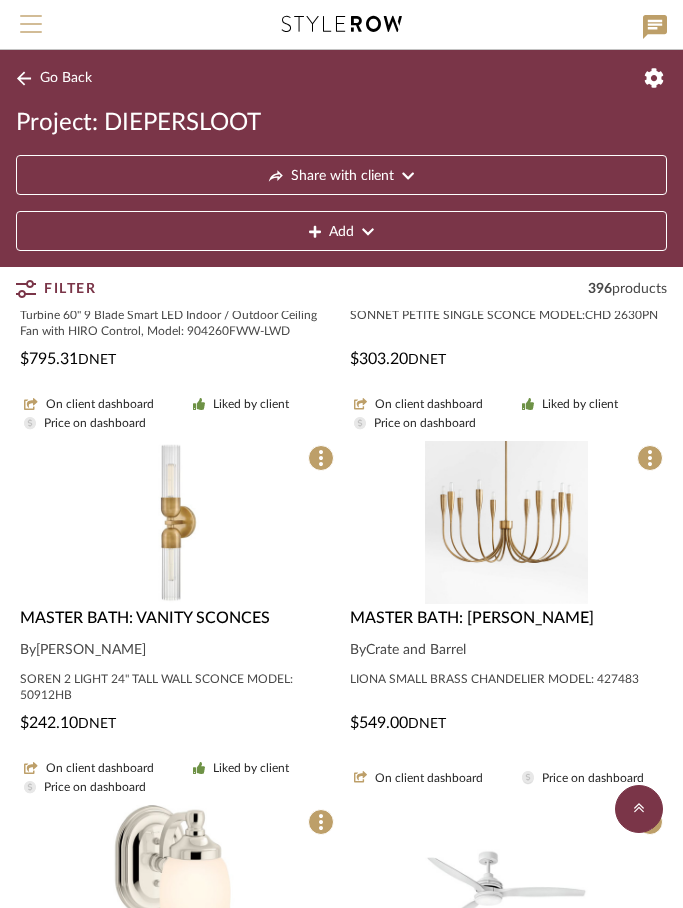click at bounding box center [31, 30] 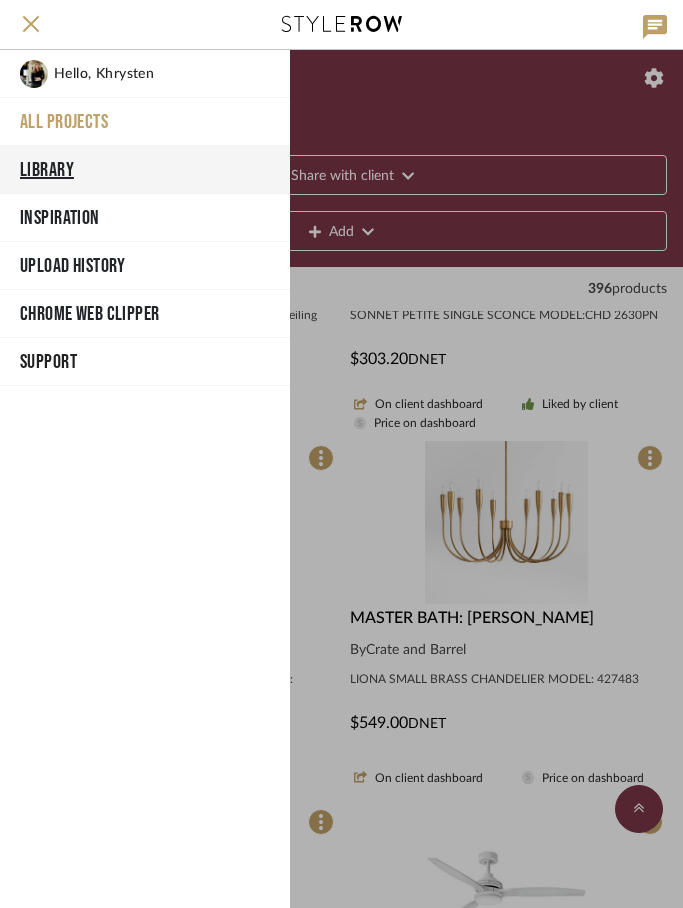 click on "Library" at bounding box center (145, 170) 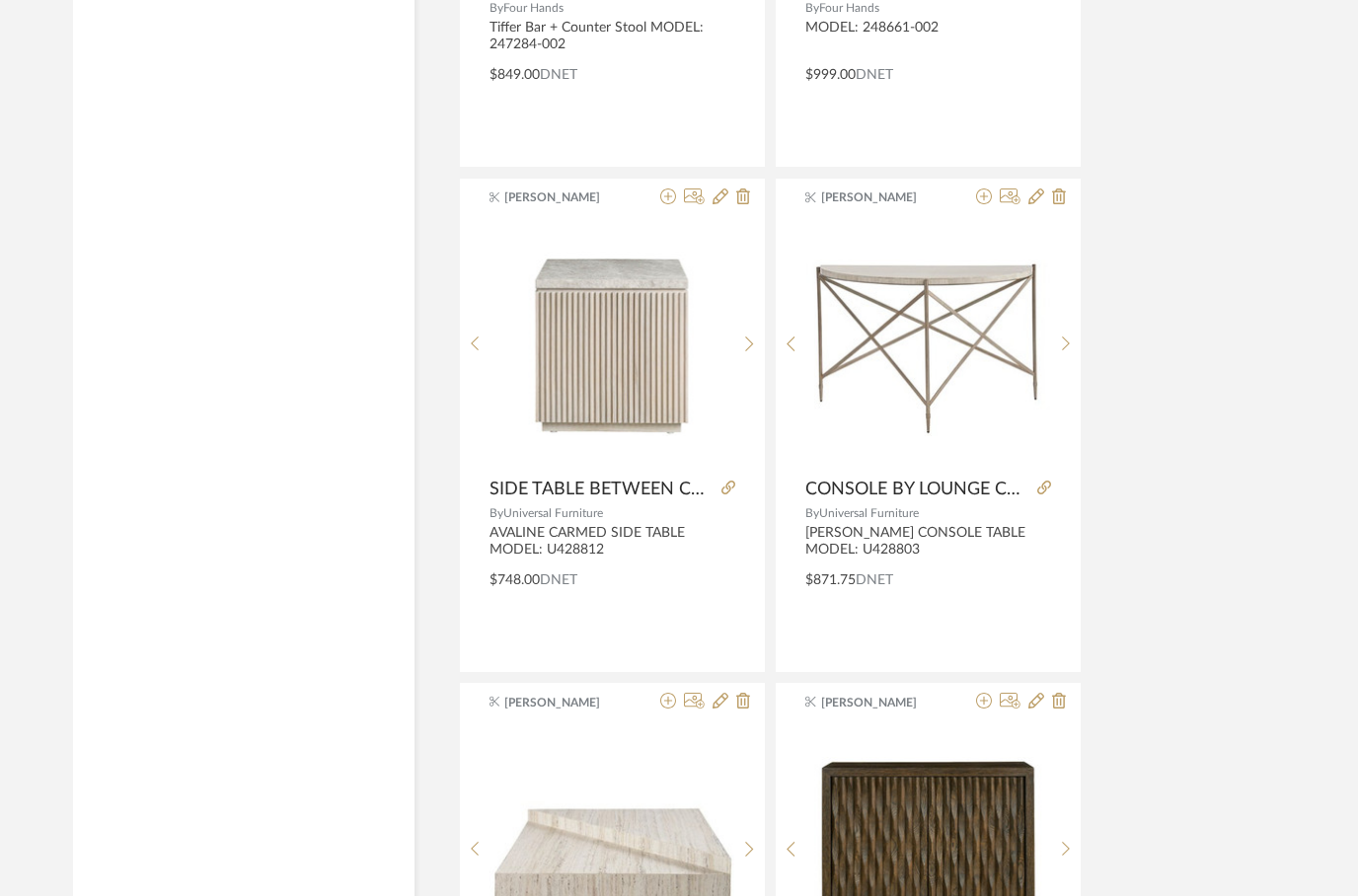 scroll, scrollTop: 6424, scrollLeft: 0, axis: vertical 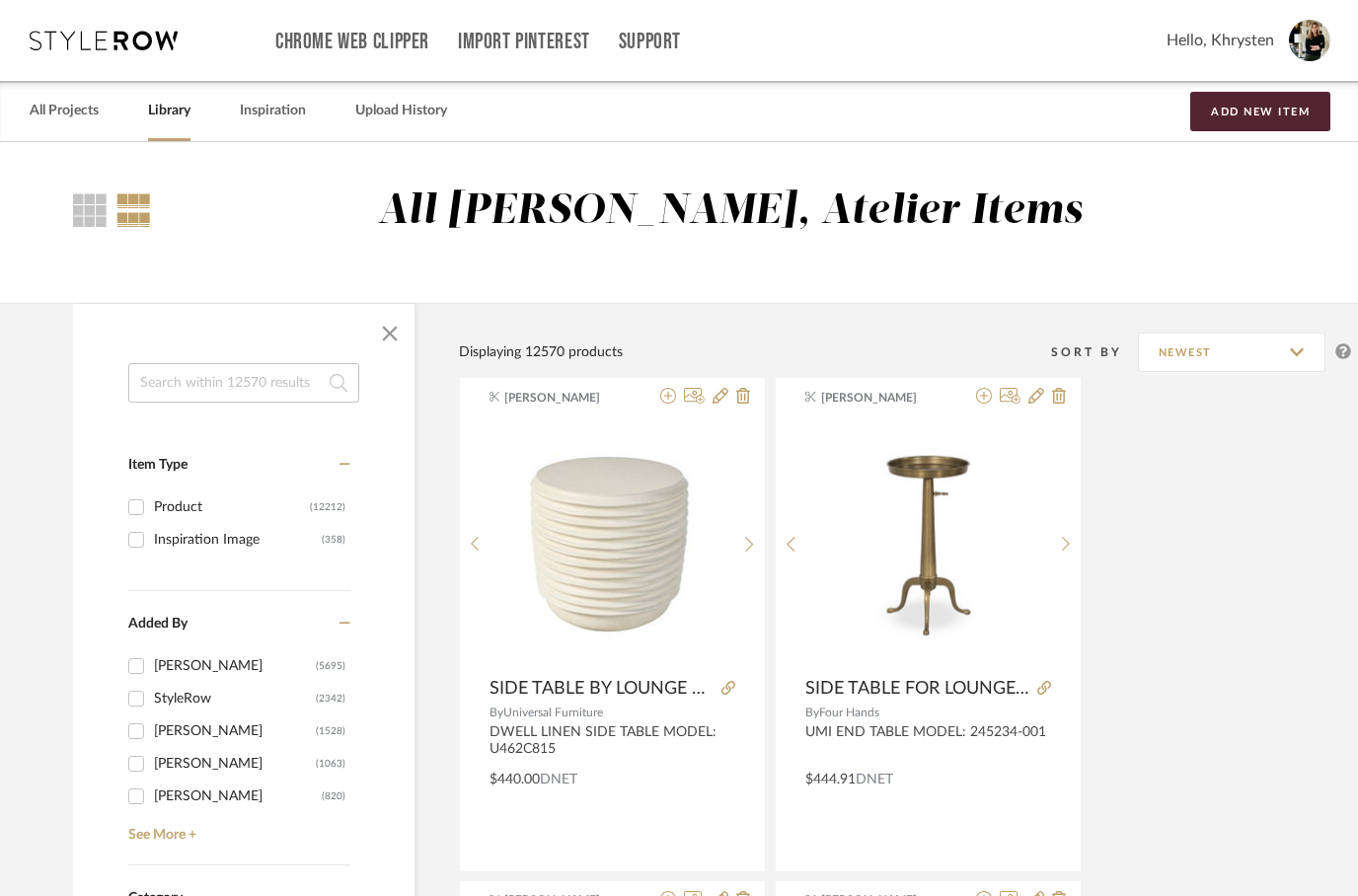 click 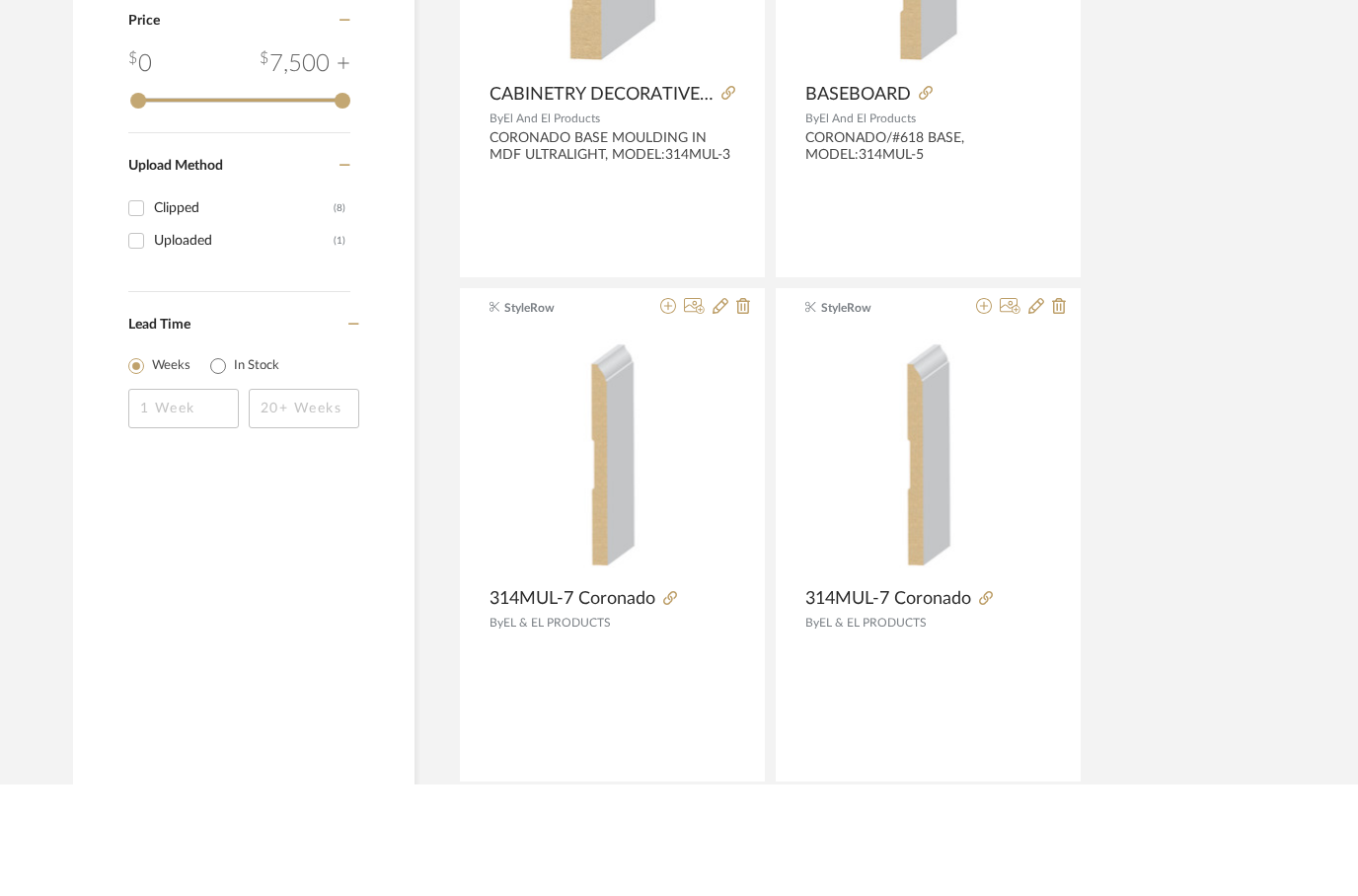 scroll, scrollTop: 1046, scrollLeft: 0, axis: vertical 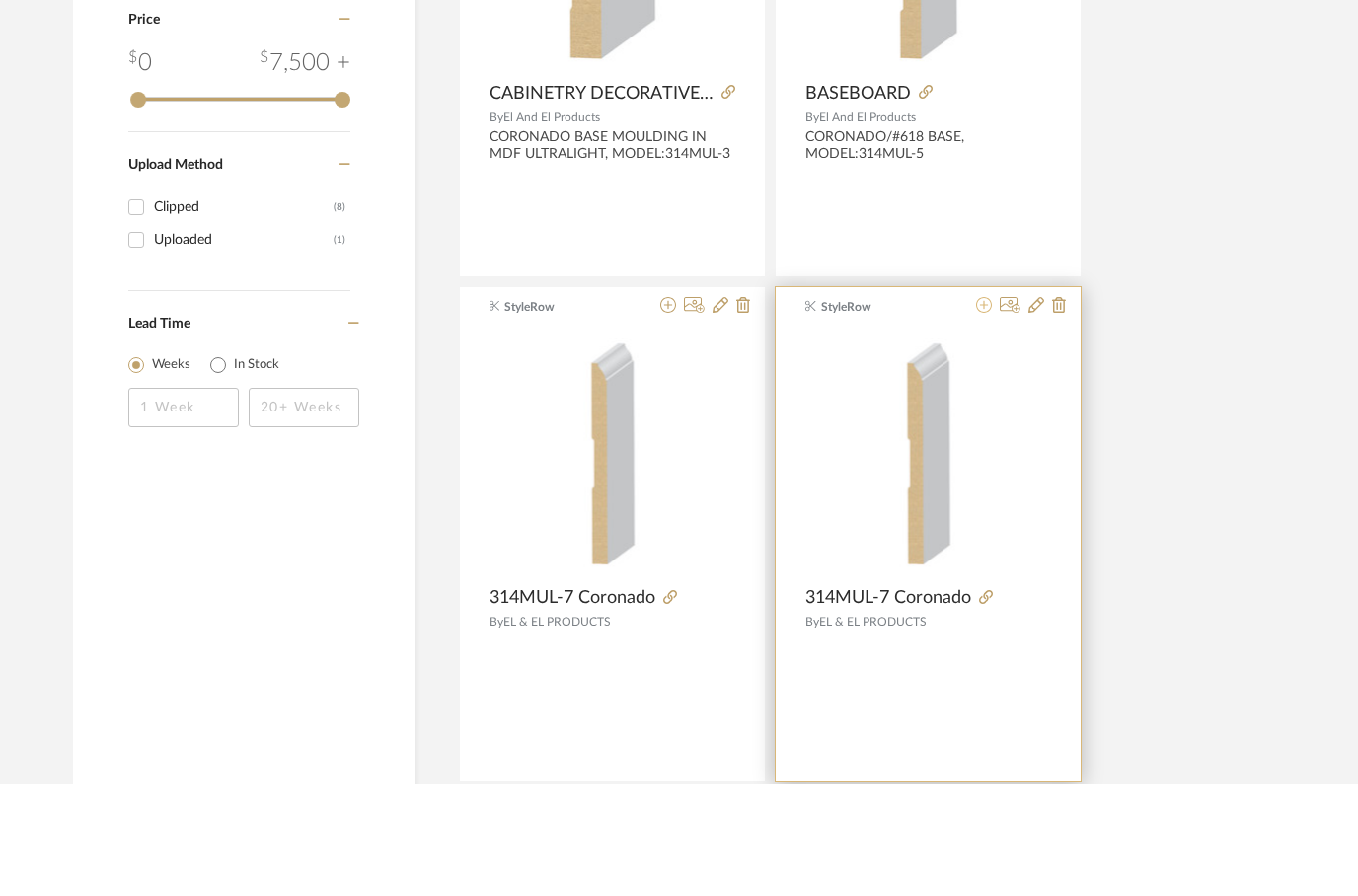 type on "Coronado" 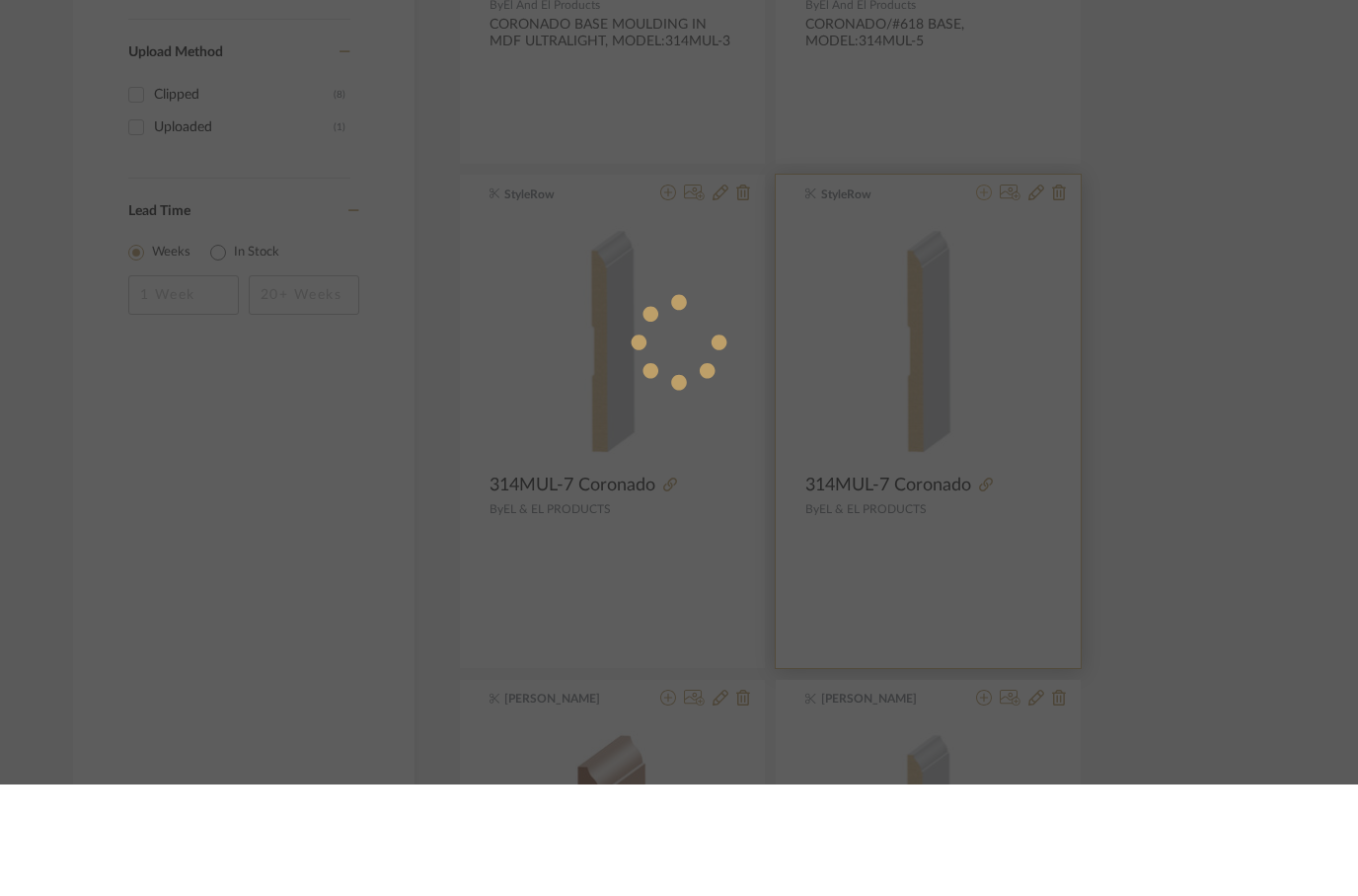 scroll, scrollTop: 0, scrollLeft: 0, axis: both 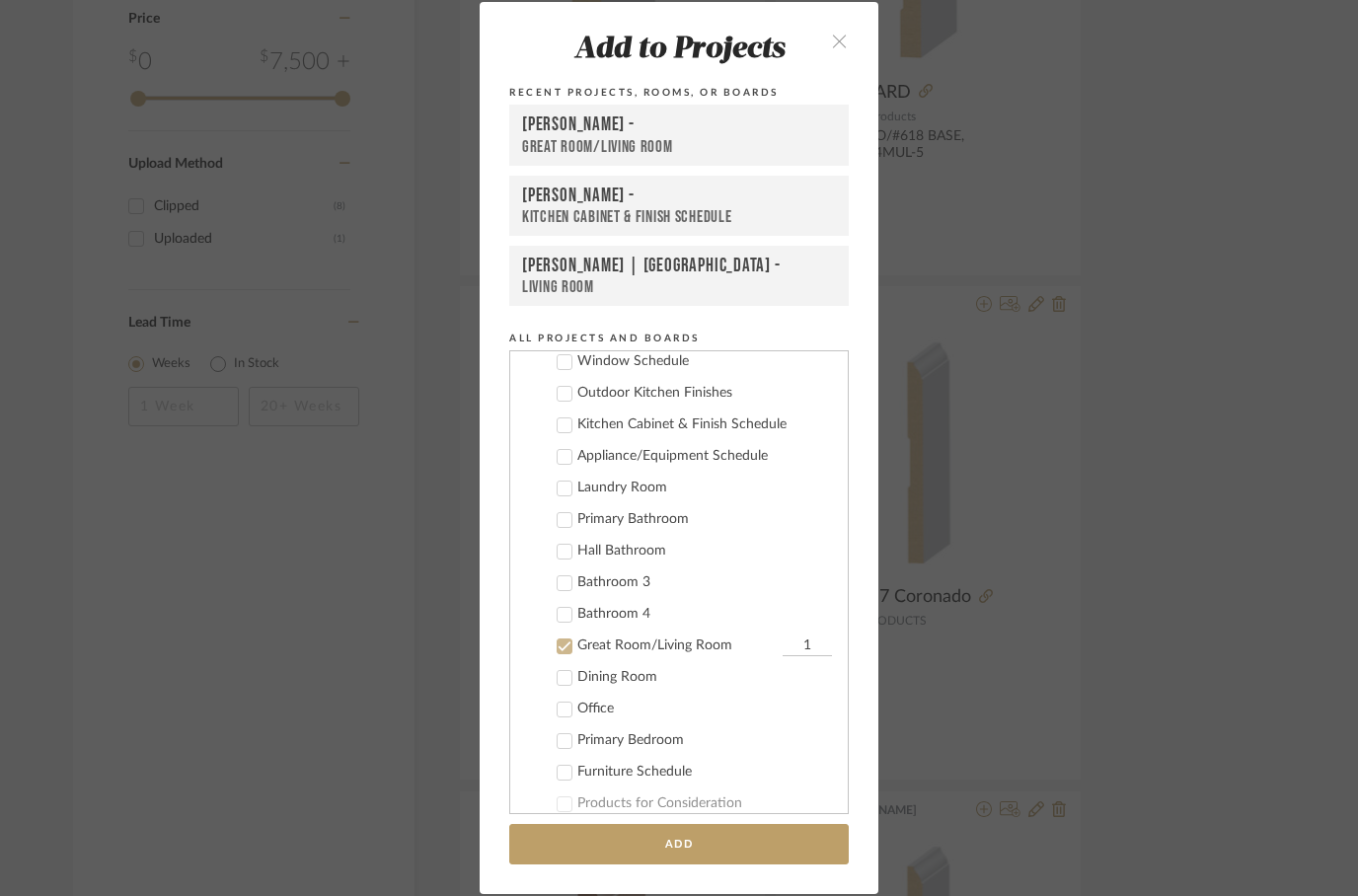 click at bounding box center [565, 646] 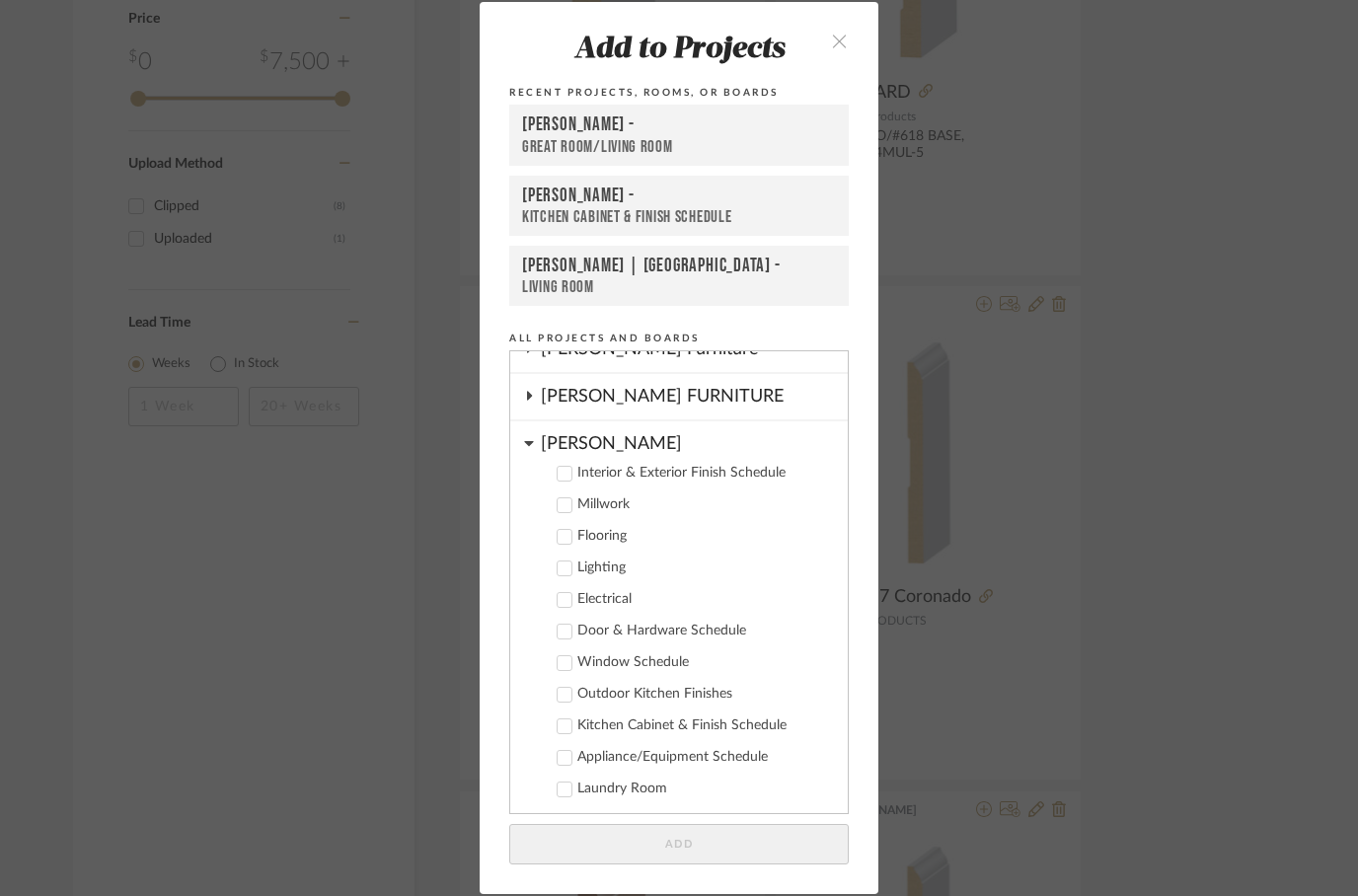 scroll, scrollTop: 643, scrollLeft: 0, axis: vertical 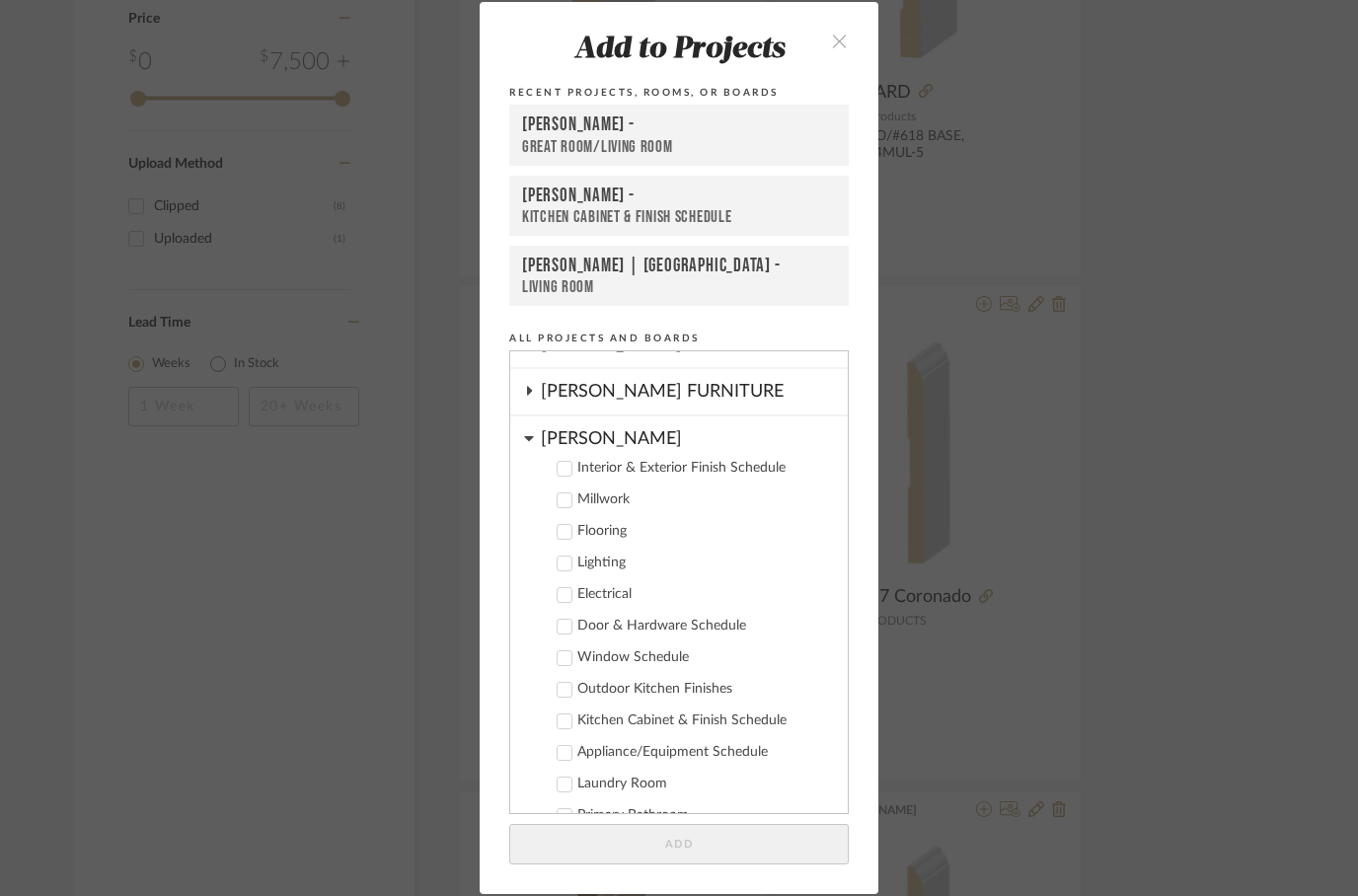 click on "Interior & Exterior Finish Schedule" at bounding box center (671, 467) 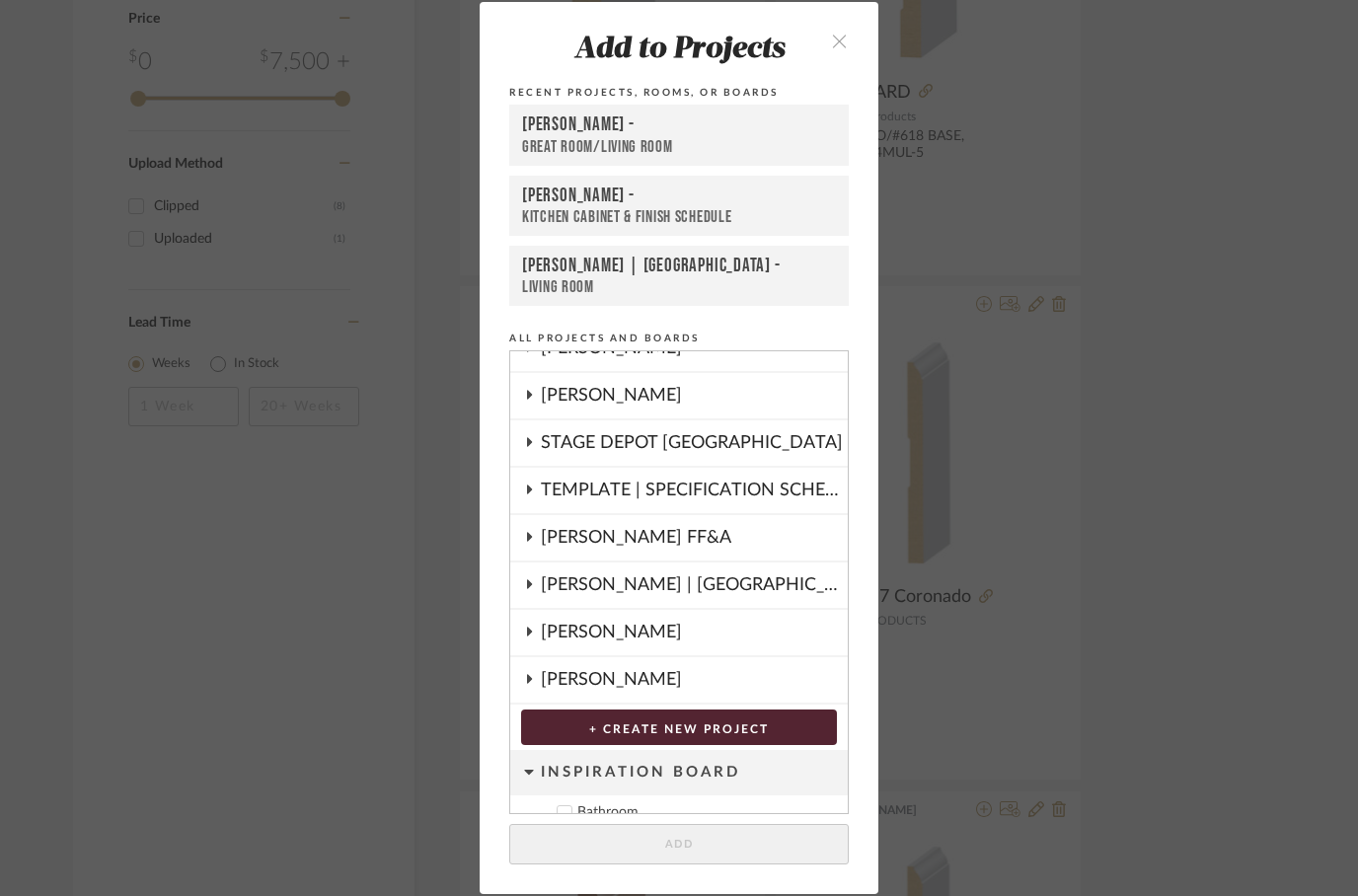 scroll, scrollTop: 832, scrollLeft: 0, axis: vertical 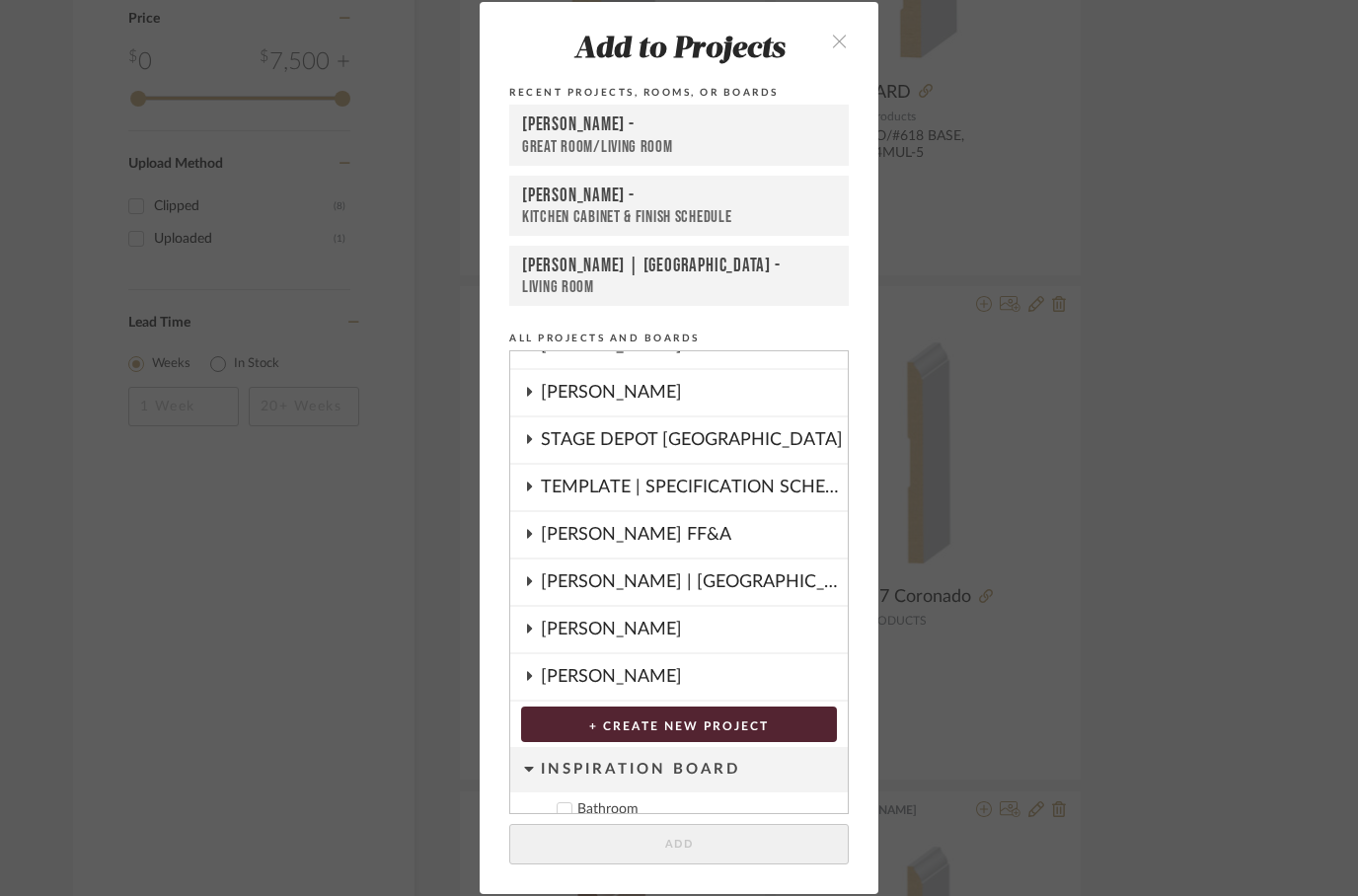 click at bounding box center (529, 582) 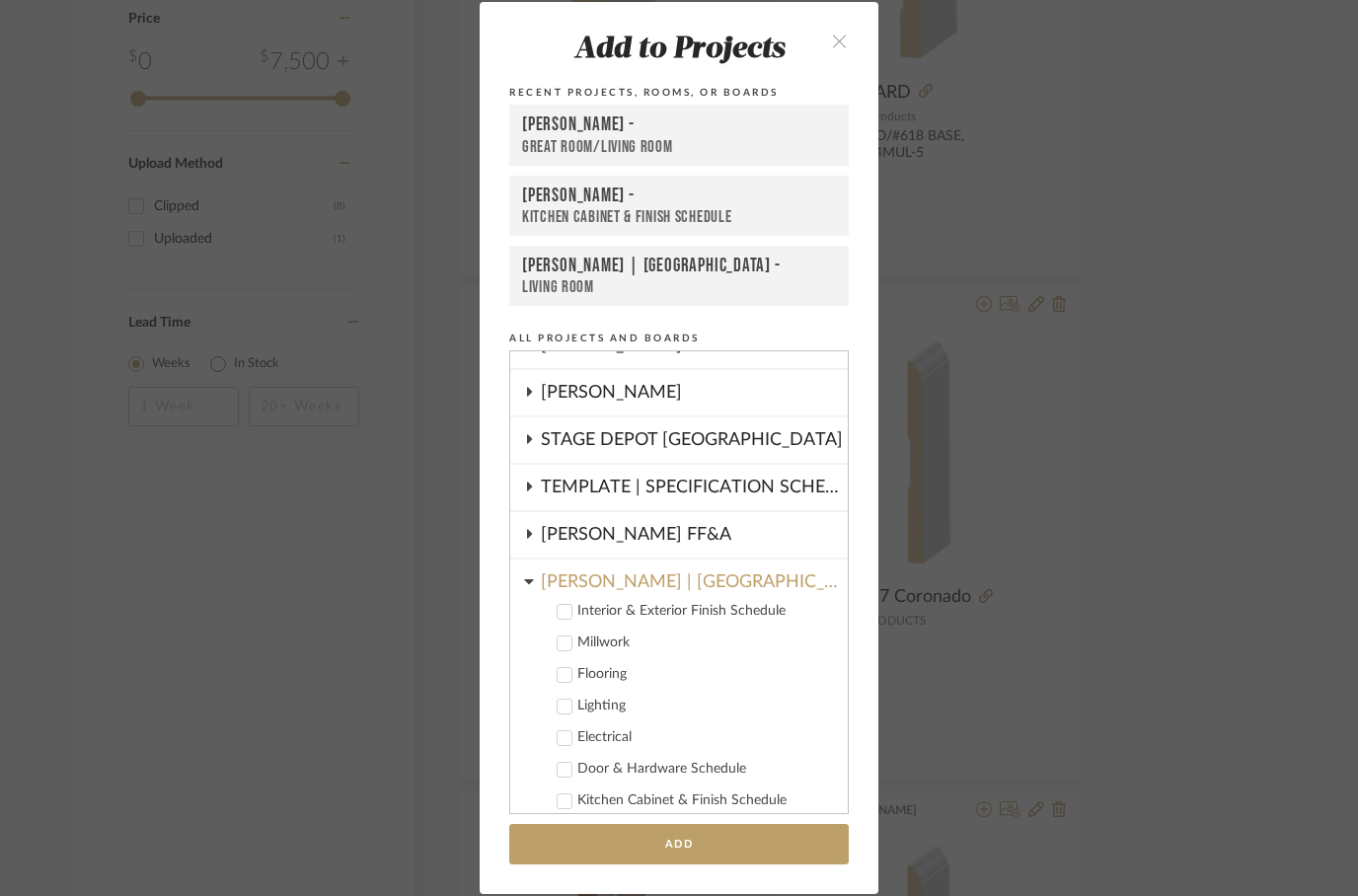 click at bounding box center (565, 643) 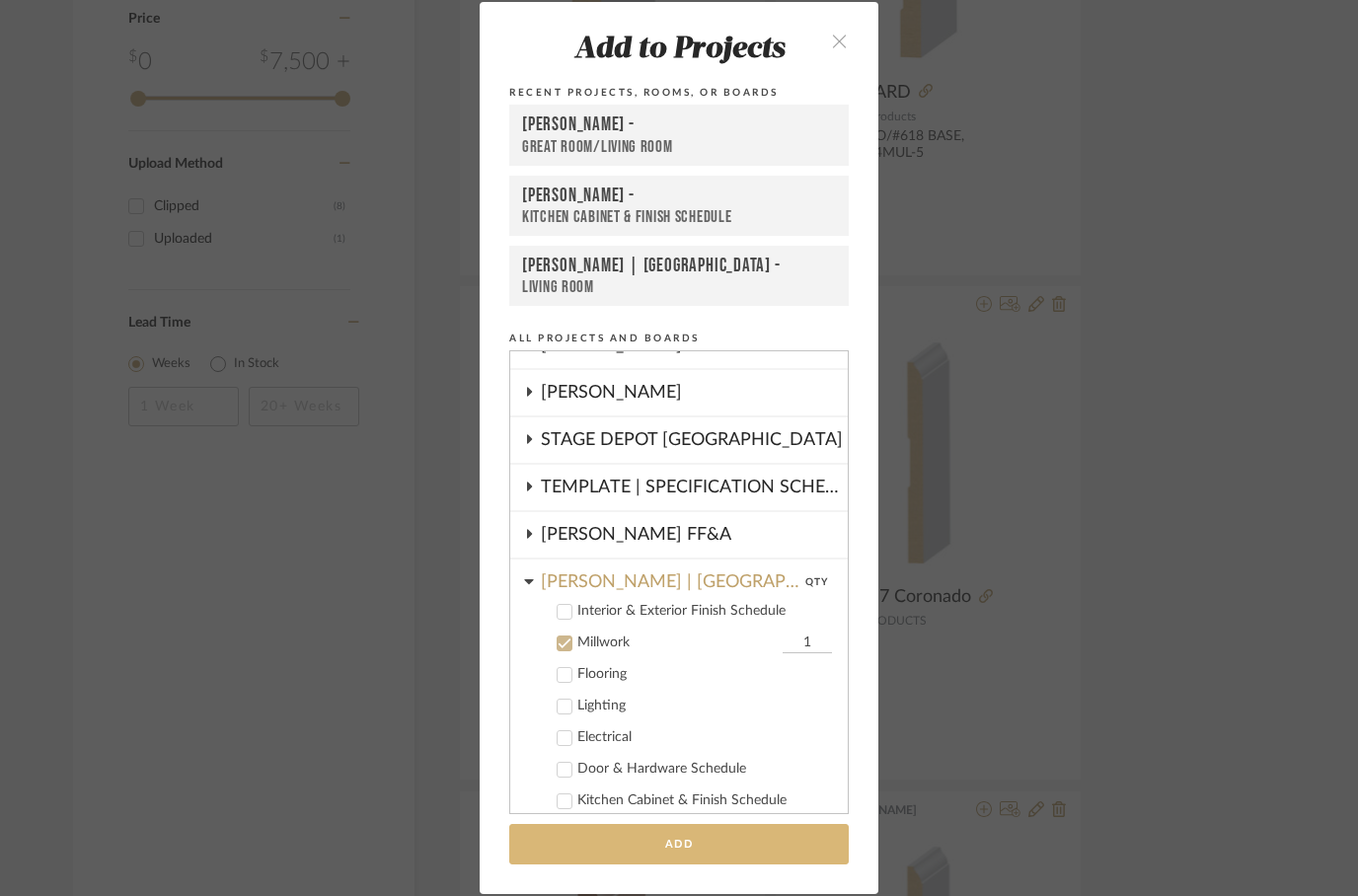 click on "Add" at bounding box center (679, 844) 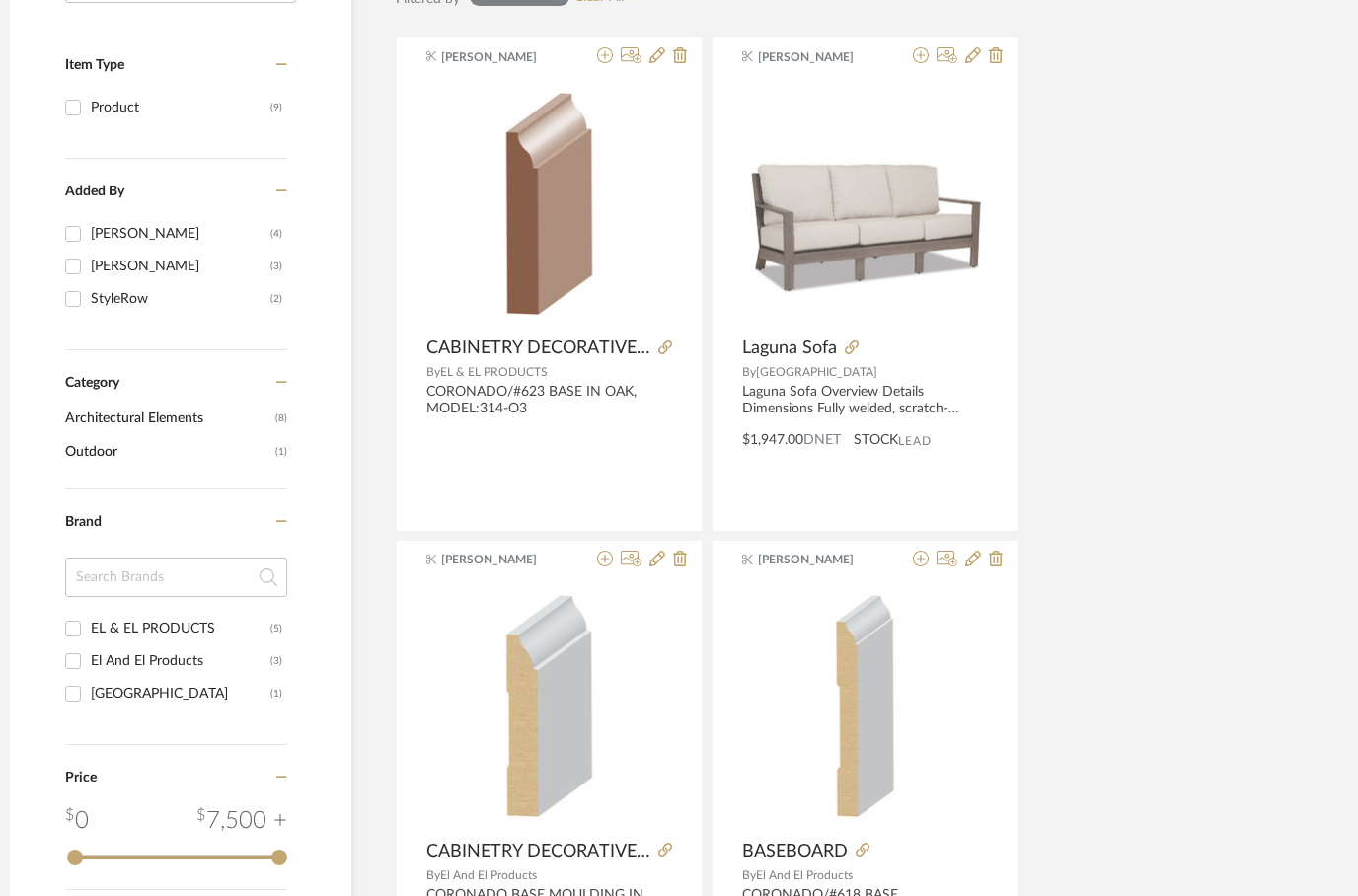 scroll, scrollTop: 0, scrollLeft: 63, axis: horizontal 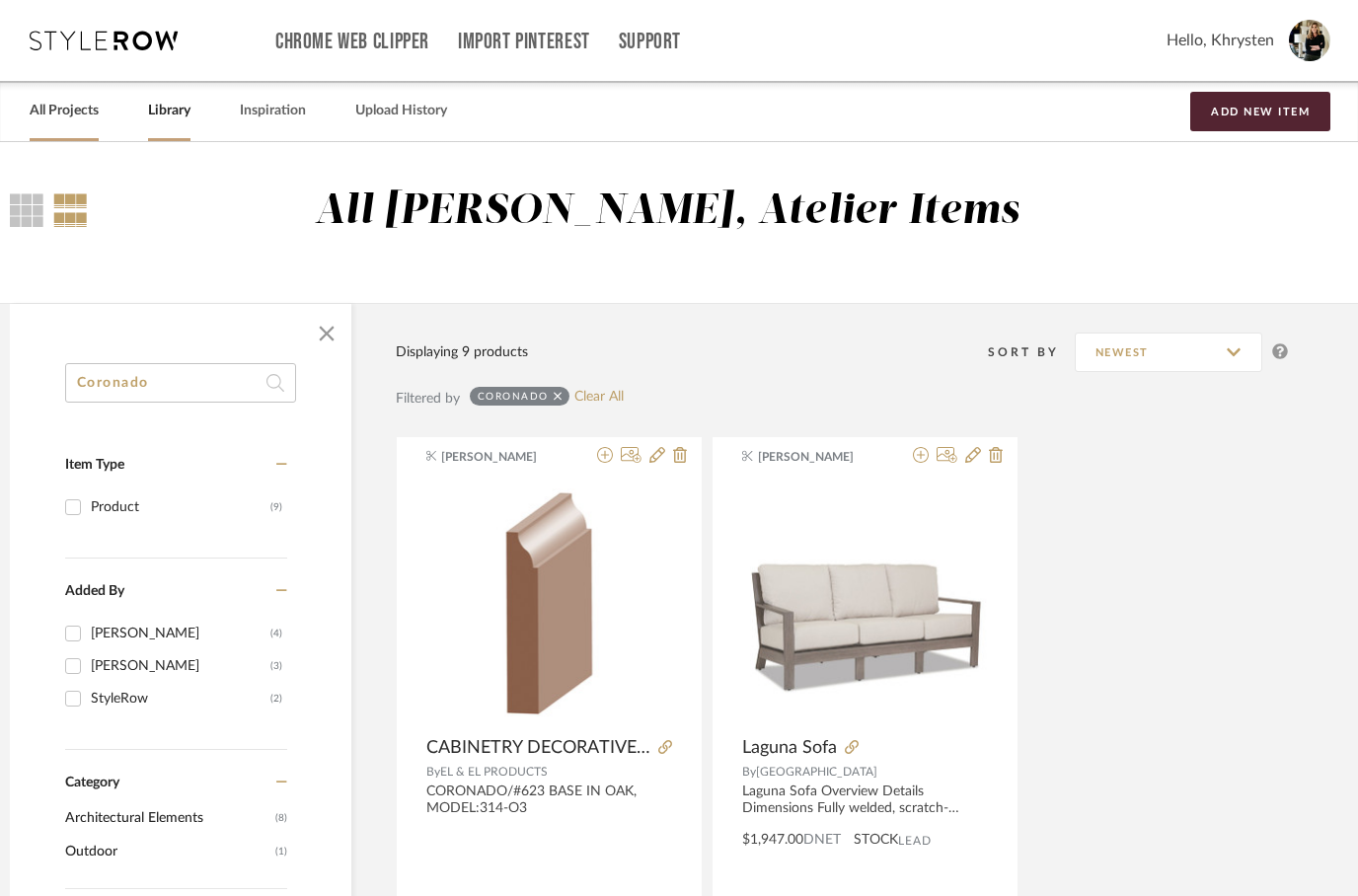 click on "All Projects" at bounding box center (64, 111) 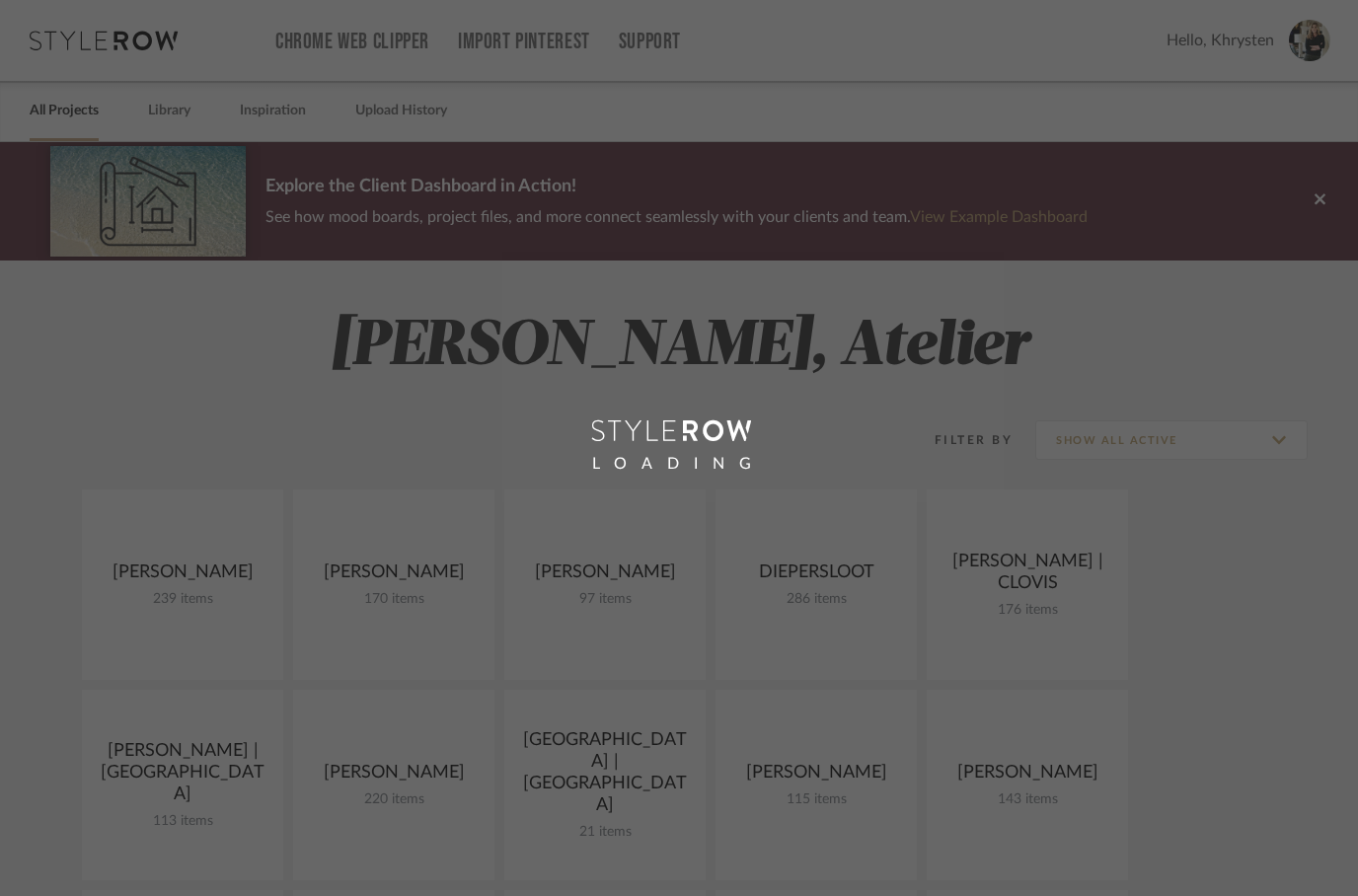 scroll, scrollTop: 0, scrollLeft: 0, axis: both 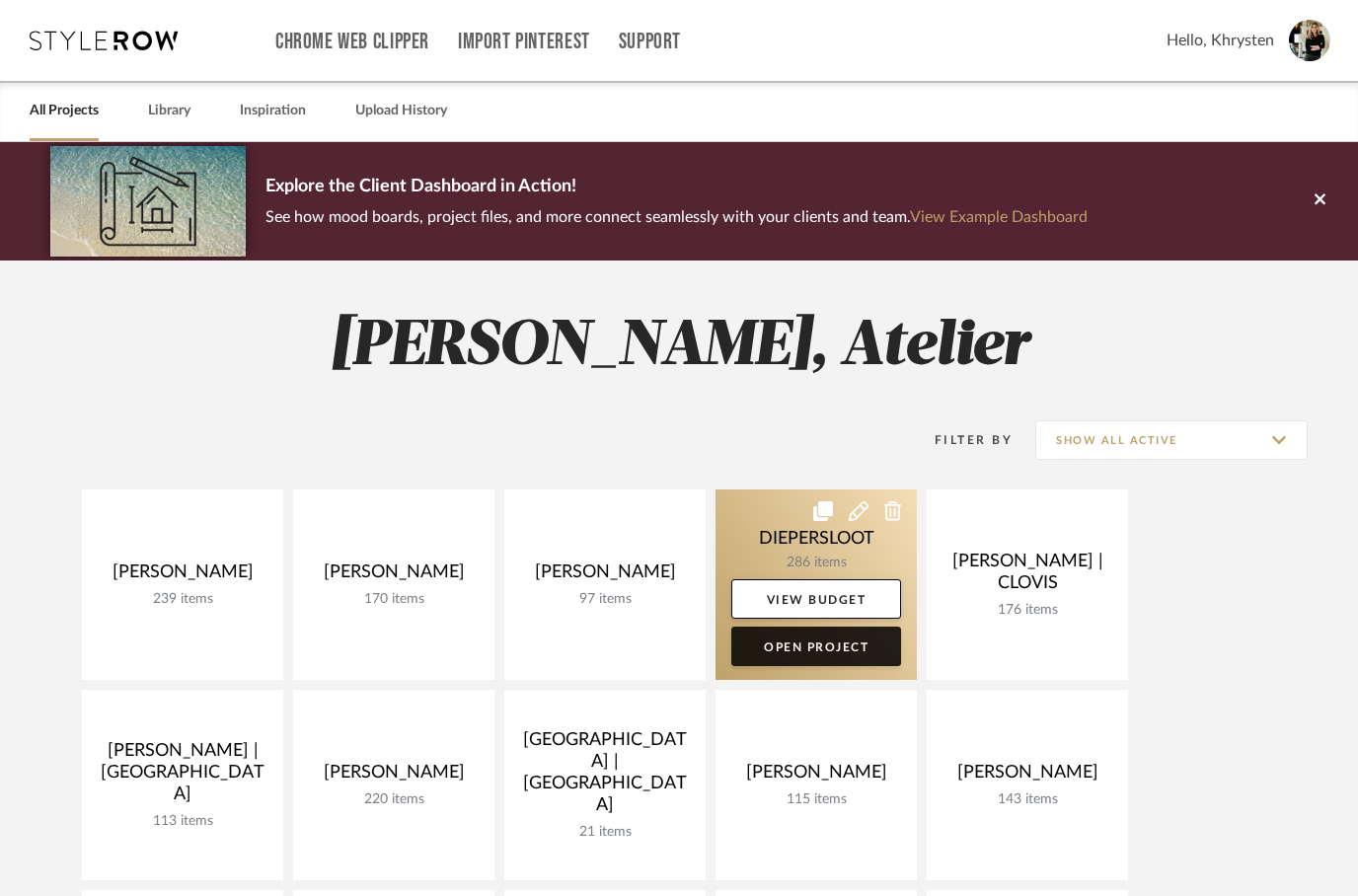 click on "Open Project" 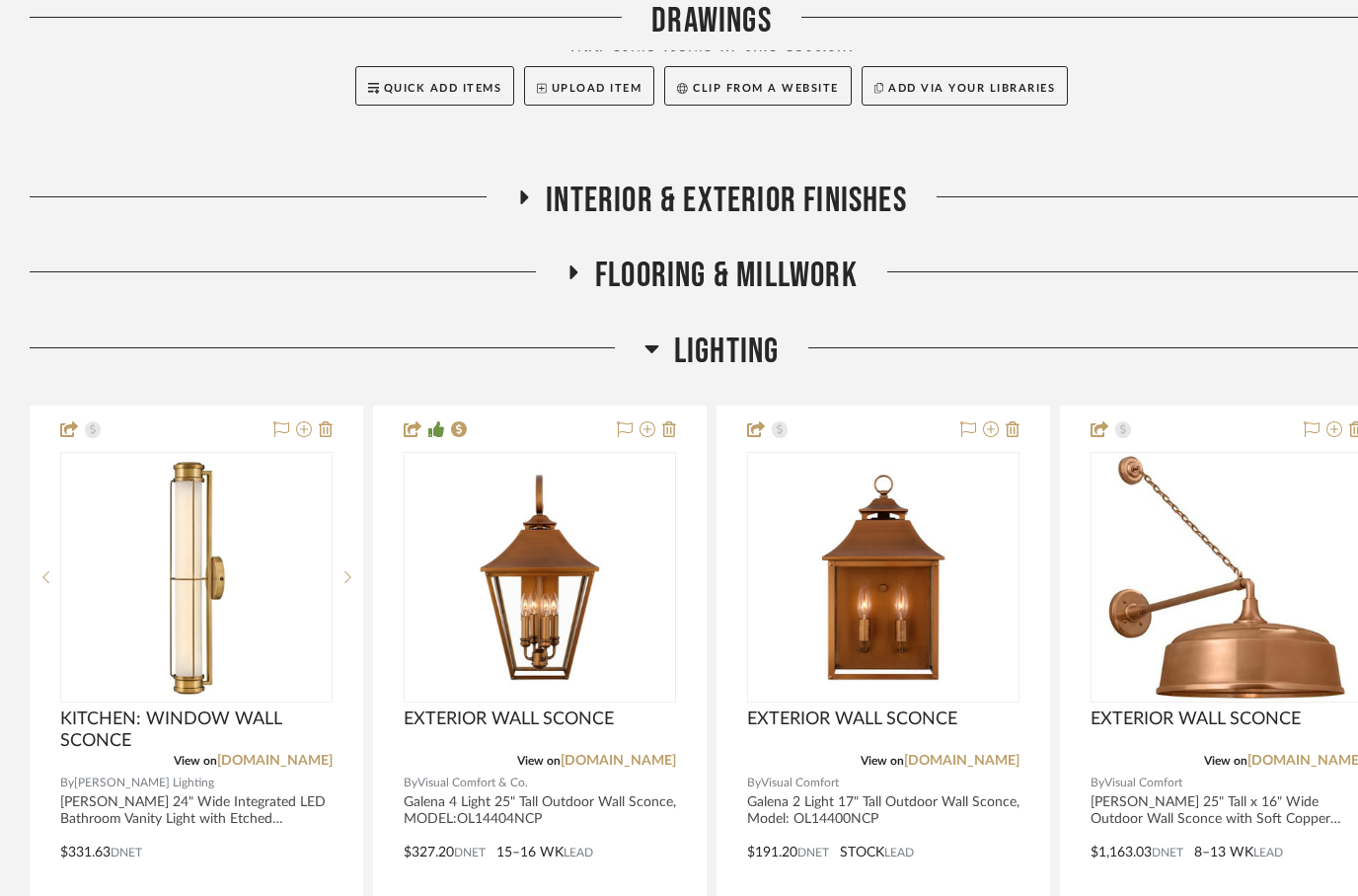 scroll, scrollTop: 620, scrollLeft: 0, axis: vertical 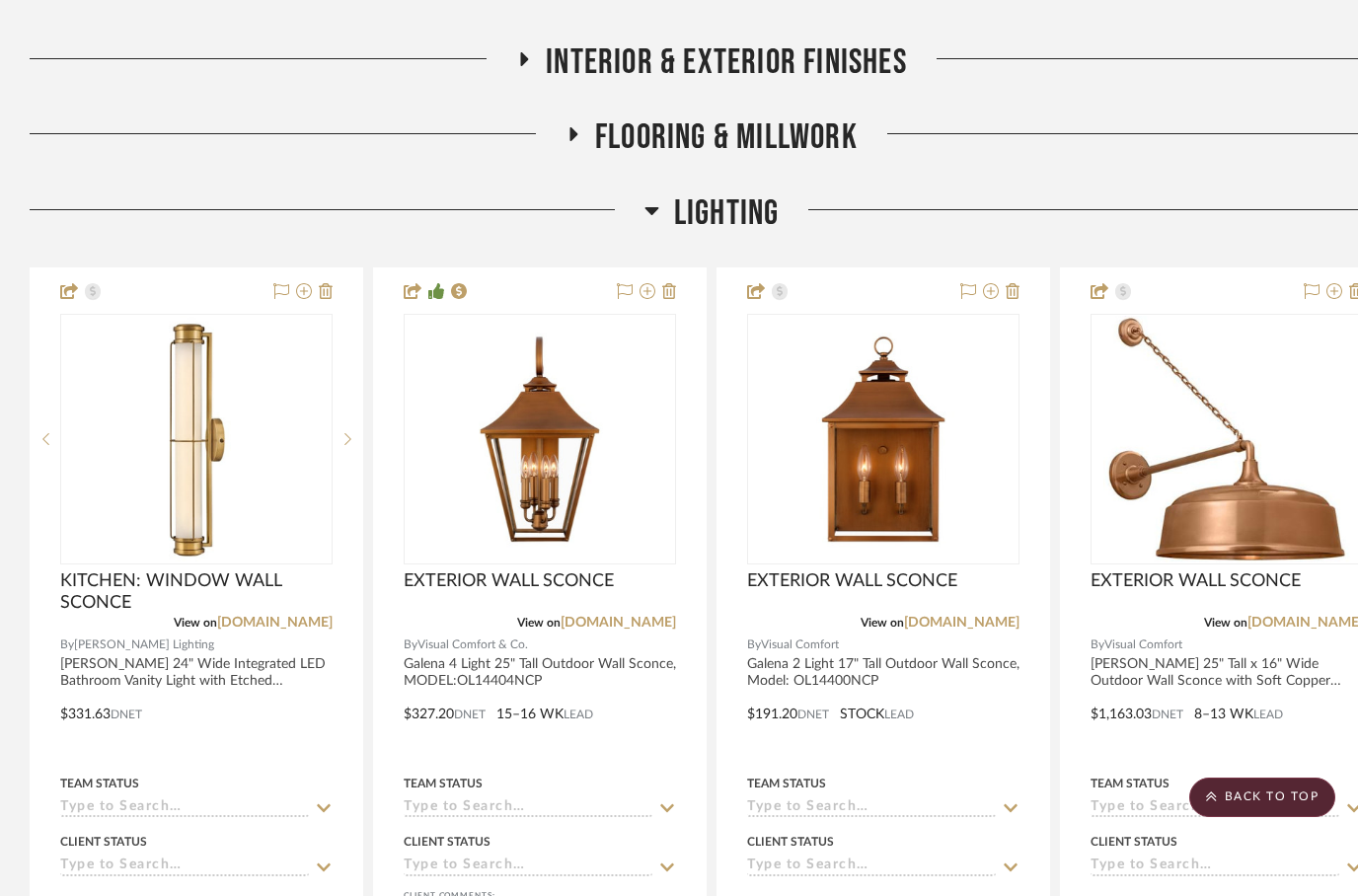 click on "INTERIOR & EXTERIOR FINISHES" 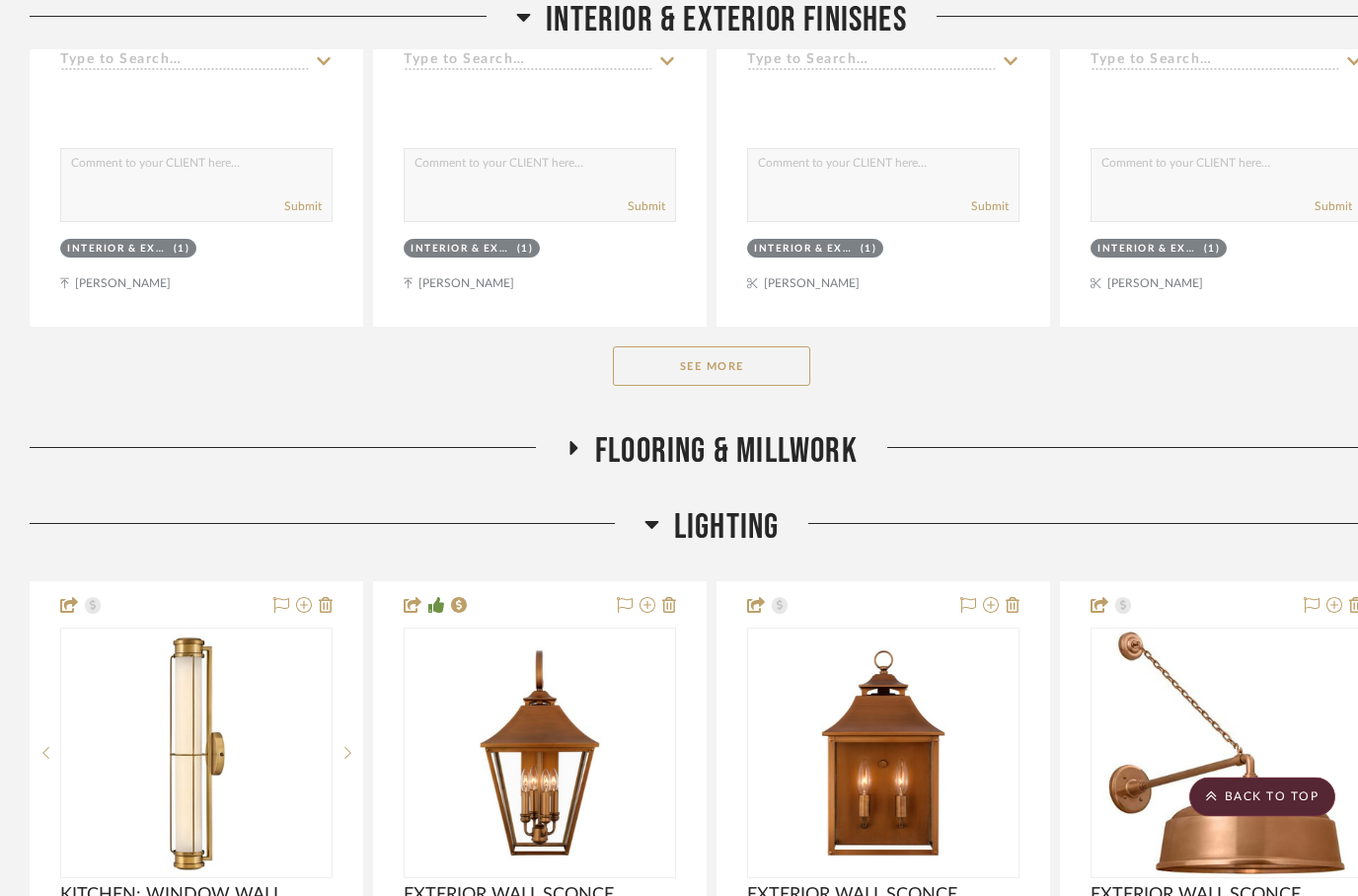 scroll, scrollTop: 1425, scrollLeft: 0, axis: vertical 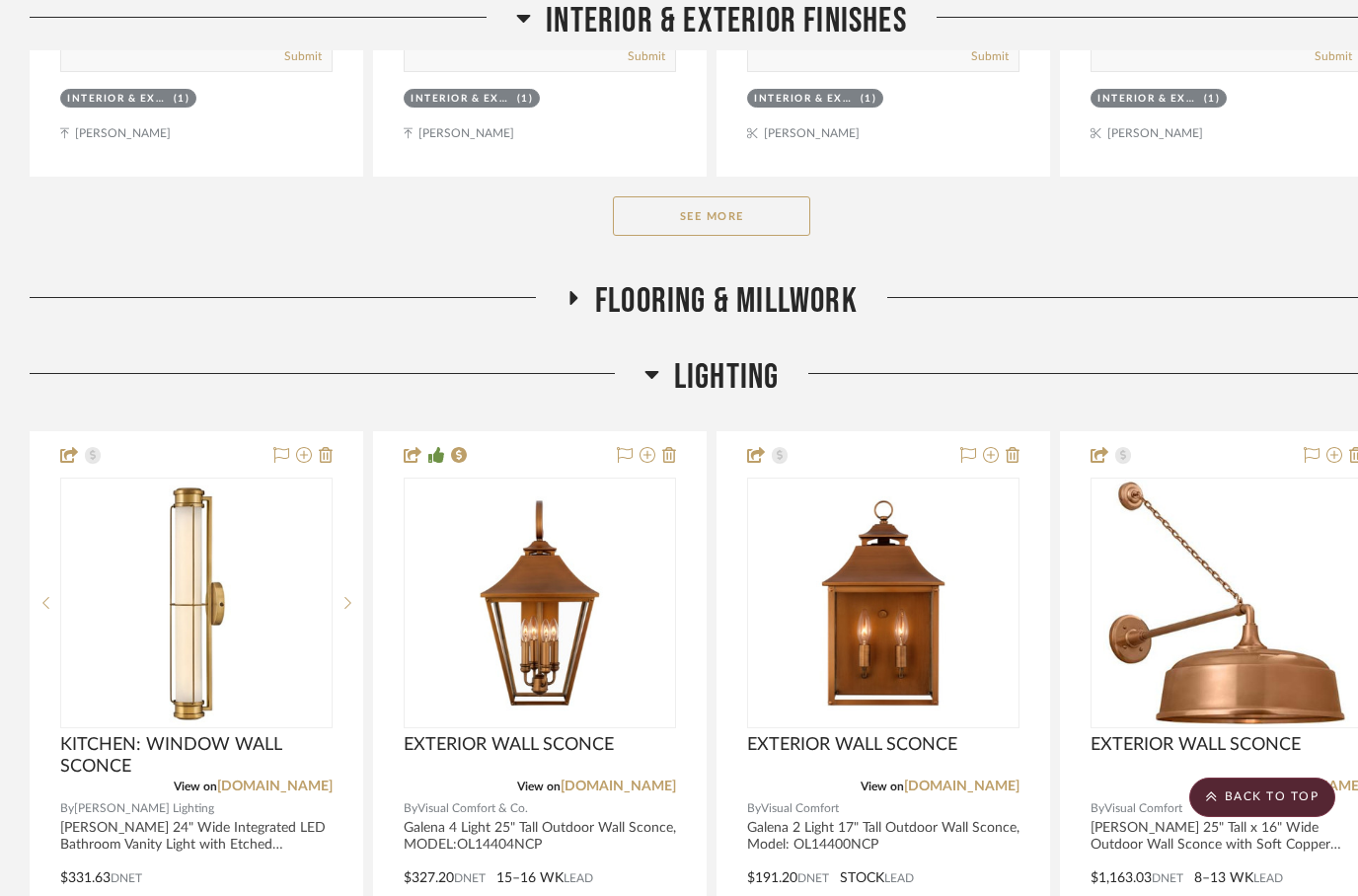 click on "See More" 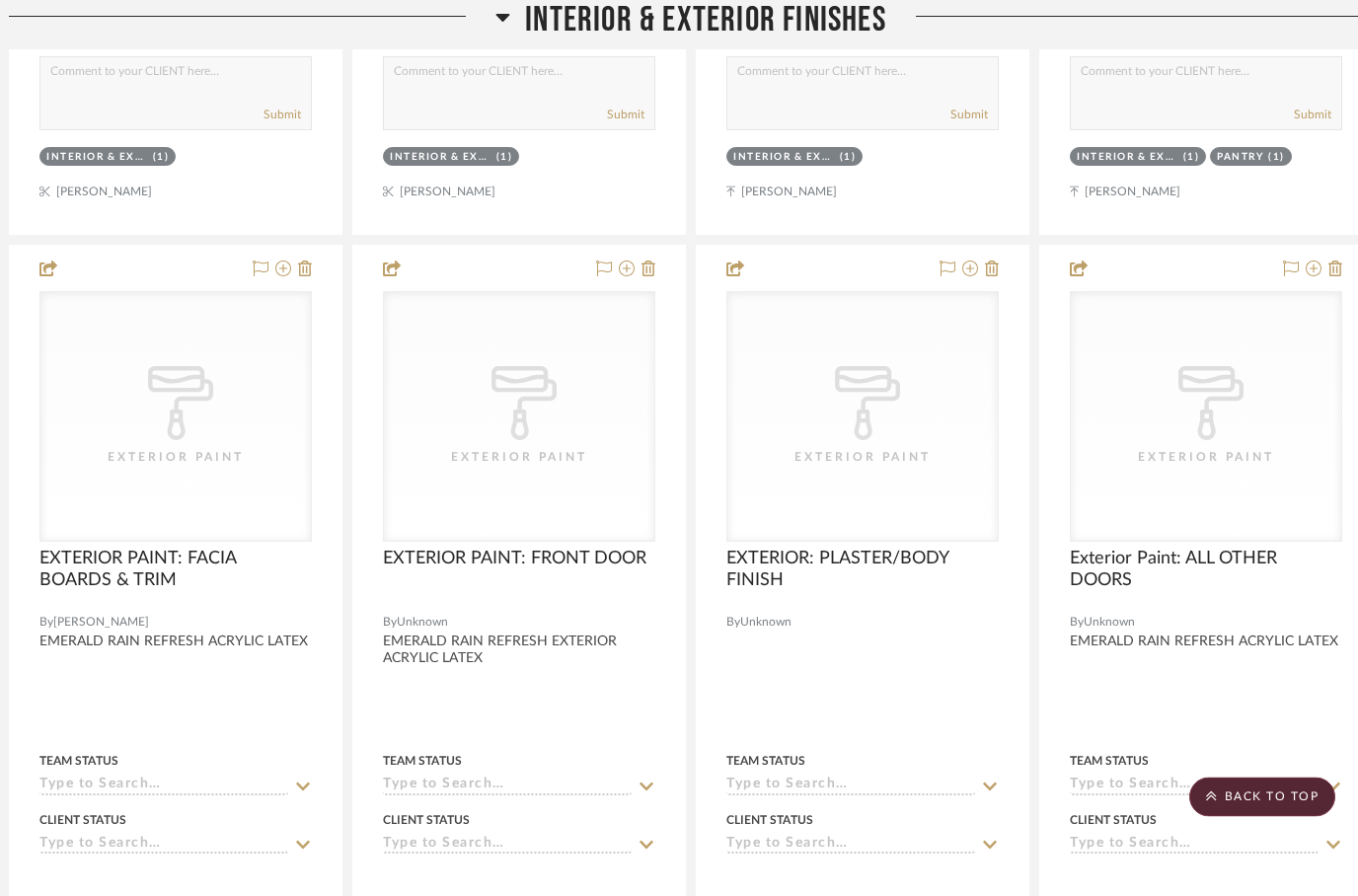 scroll, scrollTop: 2242, scrollLeft: 21, axis: both 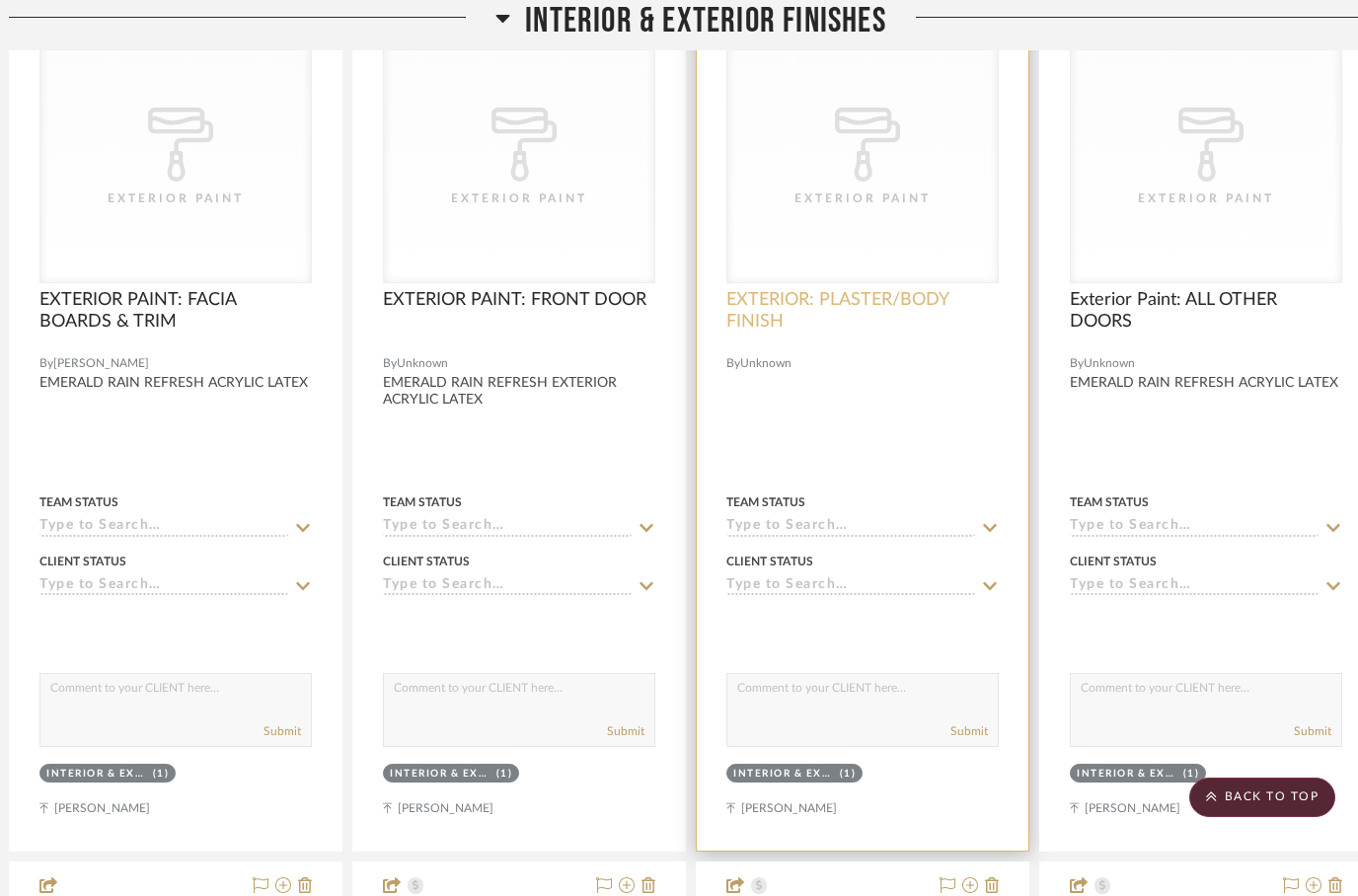 click on "EXTERIOR: PLASTER/BODY FINISH" at bounding box center (863, 311) 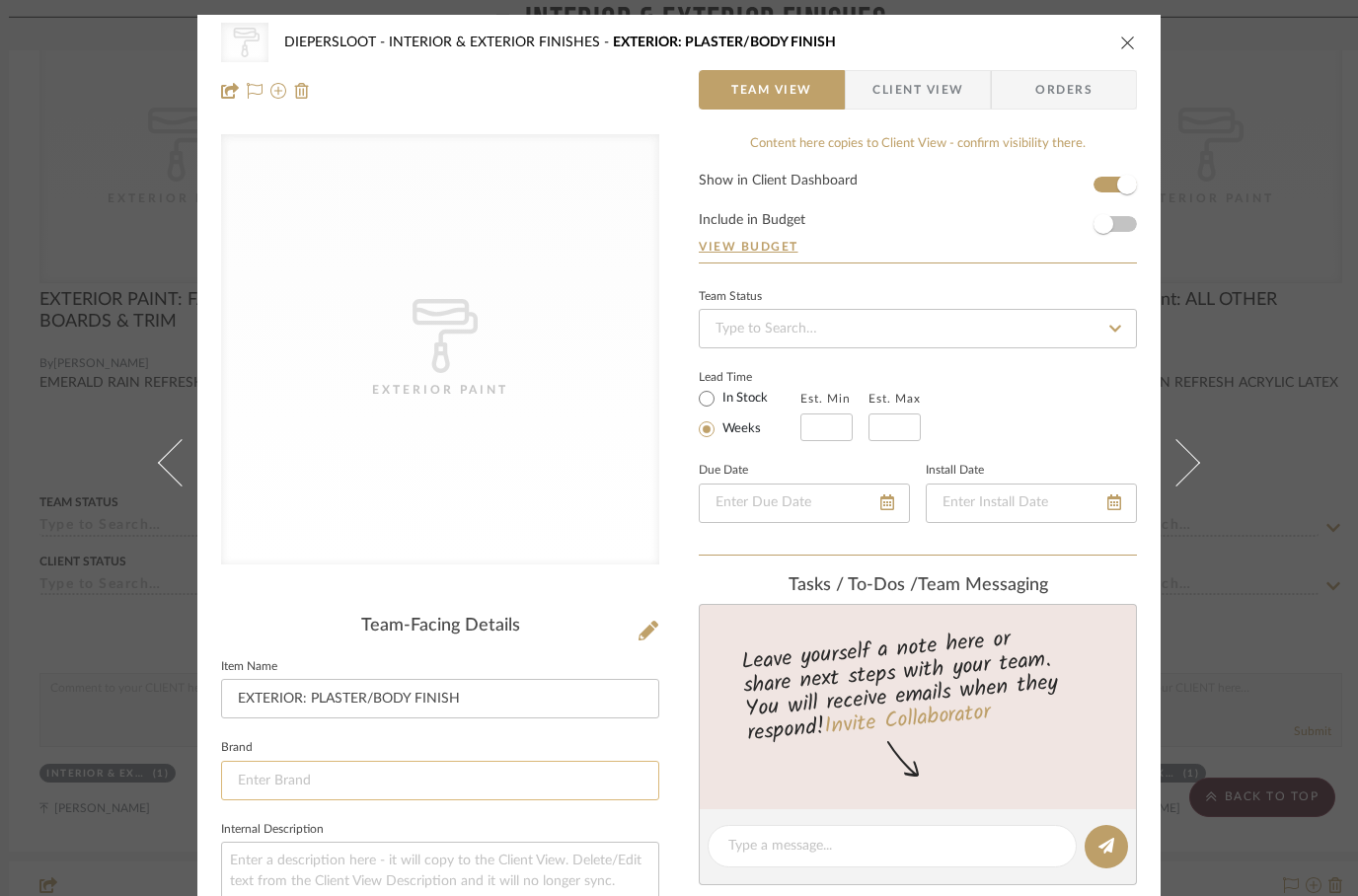 click 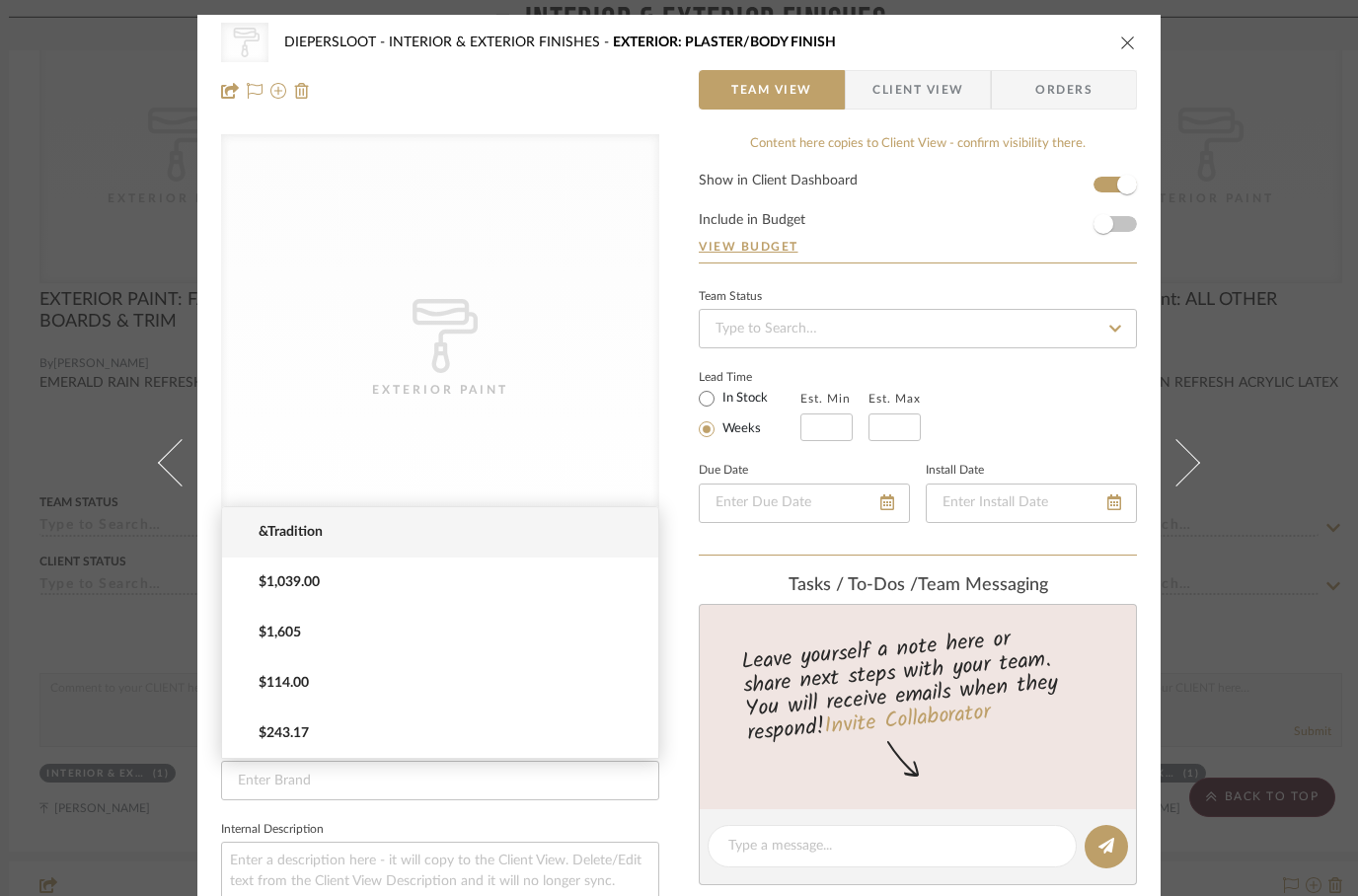 click on "CategoryIconPaint
Created with Sketch.
Exterior Paint DIEPERSLOOT INTERIOR & EXTERIOR FINISHES EXTERIOR: PLASTER/BODY FINISH Team View Client View Orders
CategoryIconPaint
Created with Sketch.
Exterior Paint  Team-Facing Details   Item Name  EXTERIOR: PLASTER/BODY FINISH  Brand   Internal Description   Dimensions   Product Specifications   Item Costs   View Budget   Markup %  30%  Unit Cost  $0.00  Cost Type  DNET  Client Unit Price   $0.00   Quantity  1  Unit Type  Each  Subtotal   $0.00   Tax %  0%  Total Tax   $0.00   Shipping Cost  $0.00  Ship. Markup %  0% Taxable  Total Shipping   $0.00  Total Client Price  $0.00  Your Cost  $0.00  Your Margin  $0.00  Content here copies to Client View - confirm visibility there.  Show in Client Dashboard   Include in Budget   View Budget  Team Status  Lead Time  In Stock" at bounding box center [679, 448] 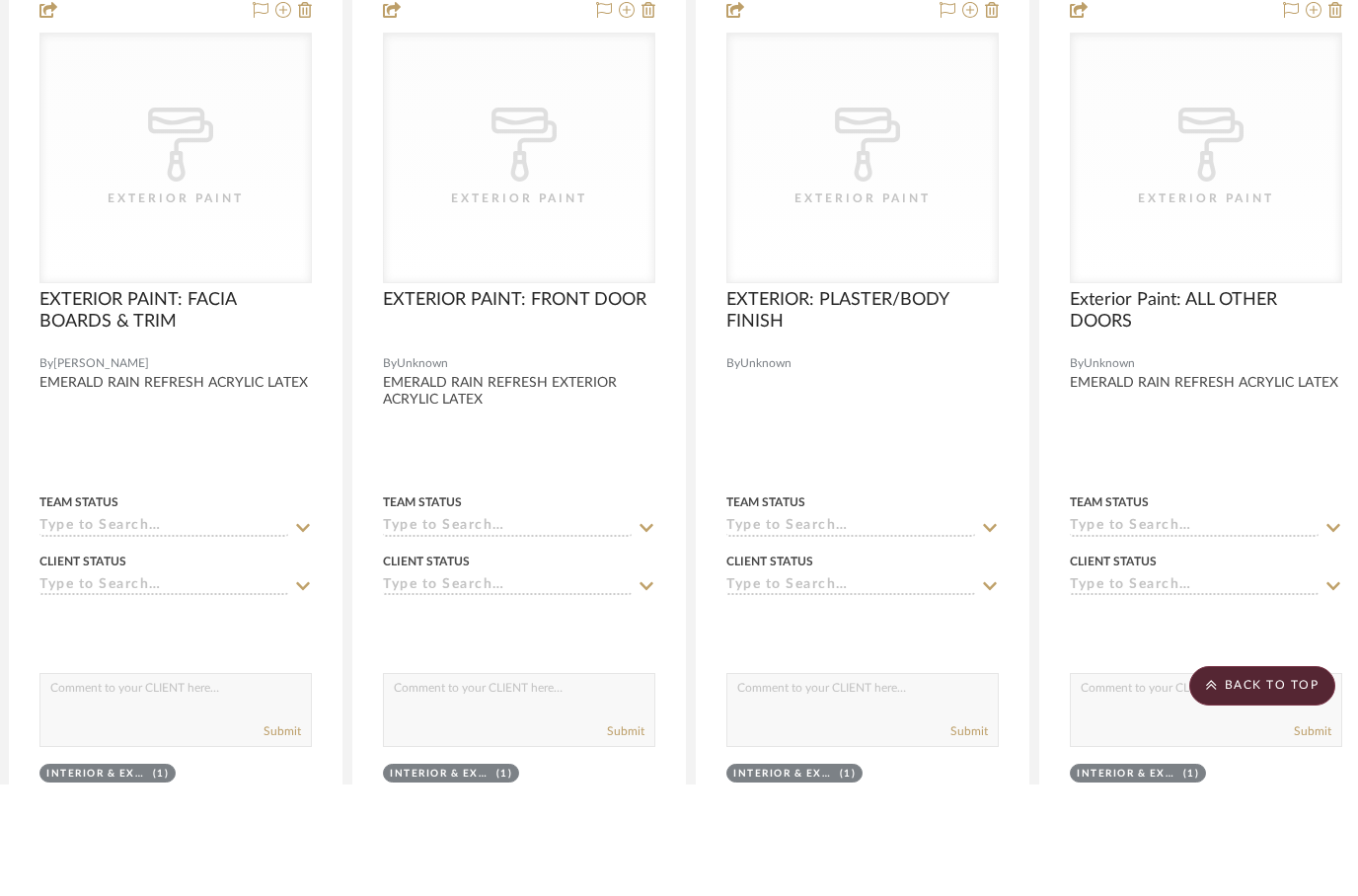 scroll, scrollTop: 2501, scrollLeft: 21, axis: both 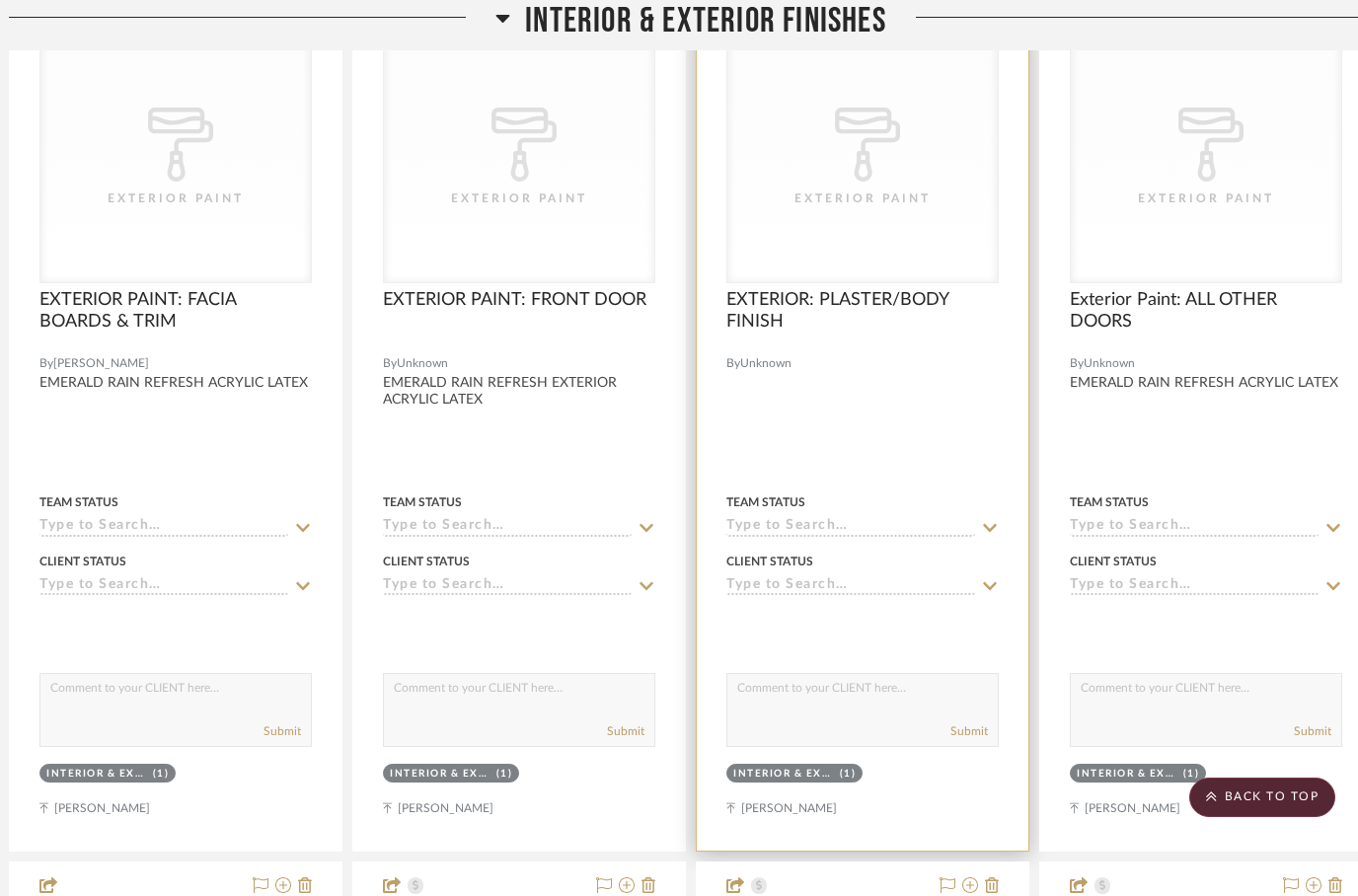 click at bounding box center (863, 418) 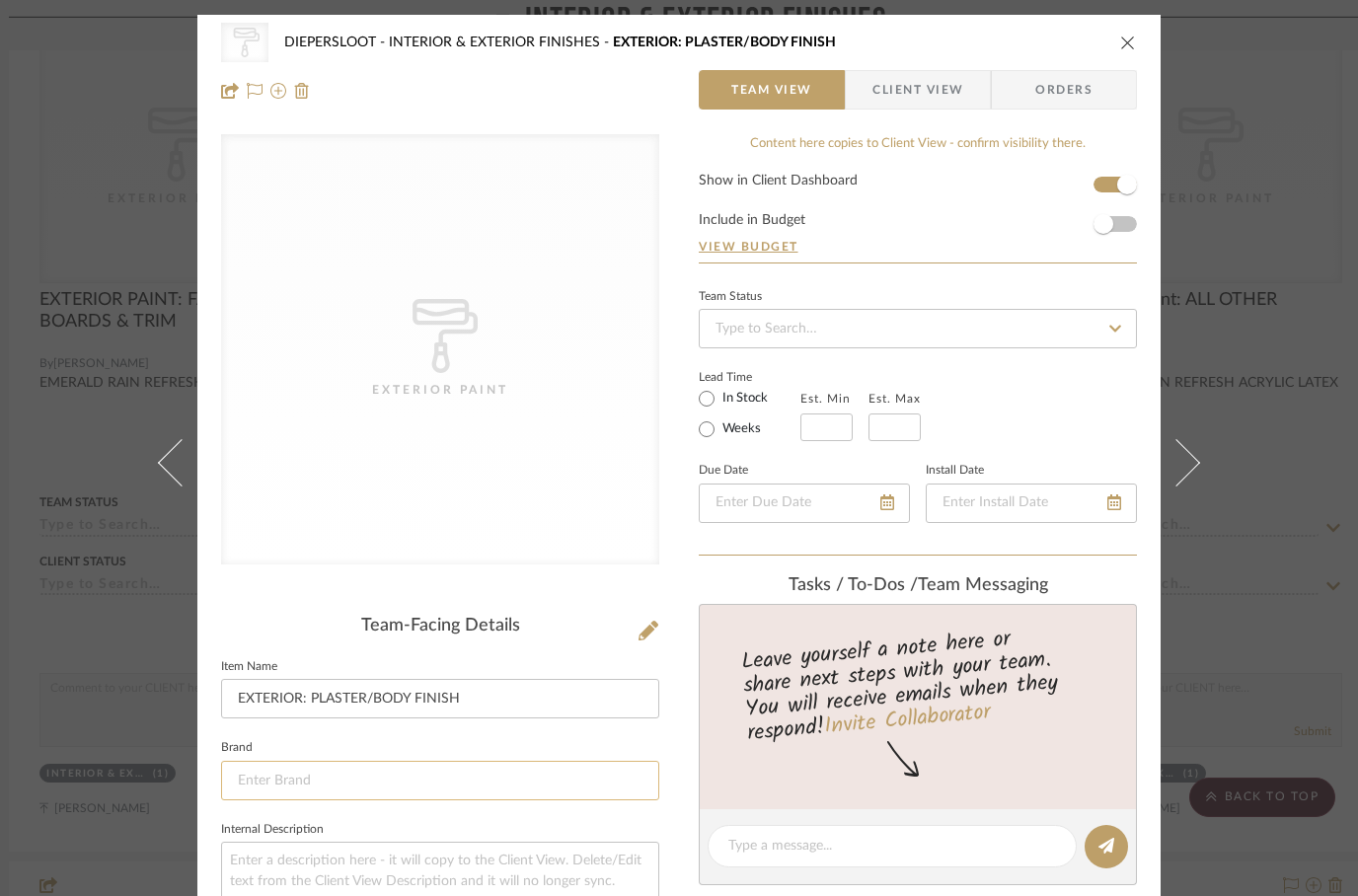 click 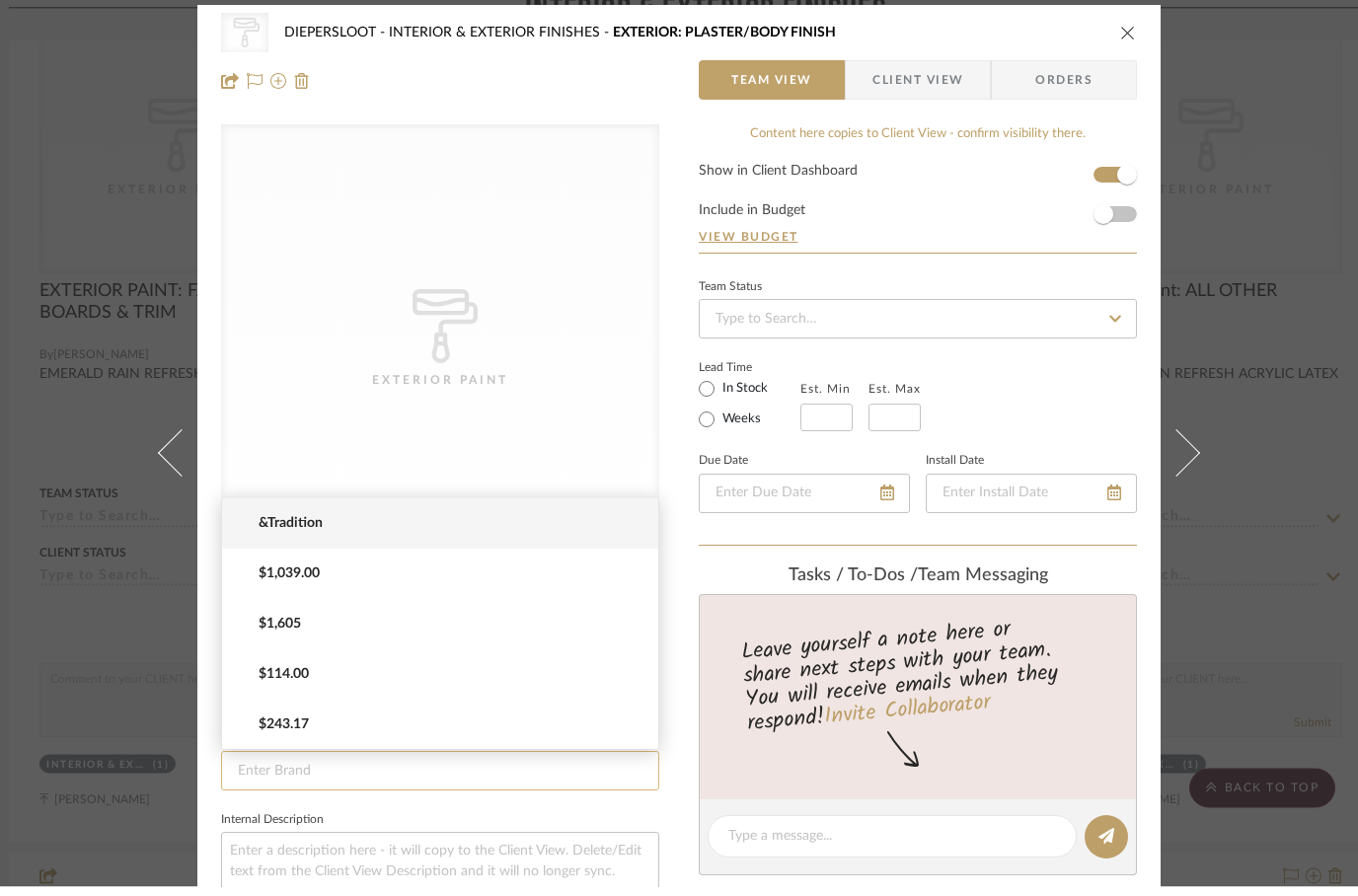click 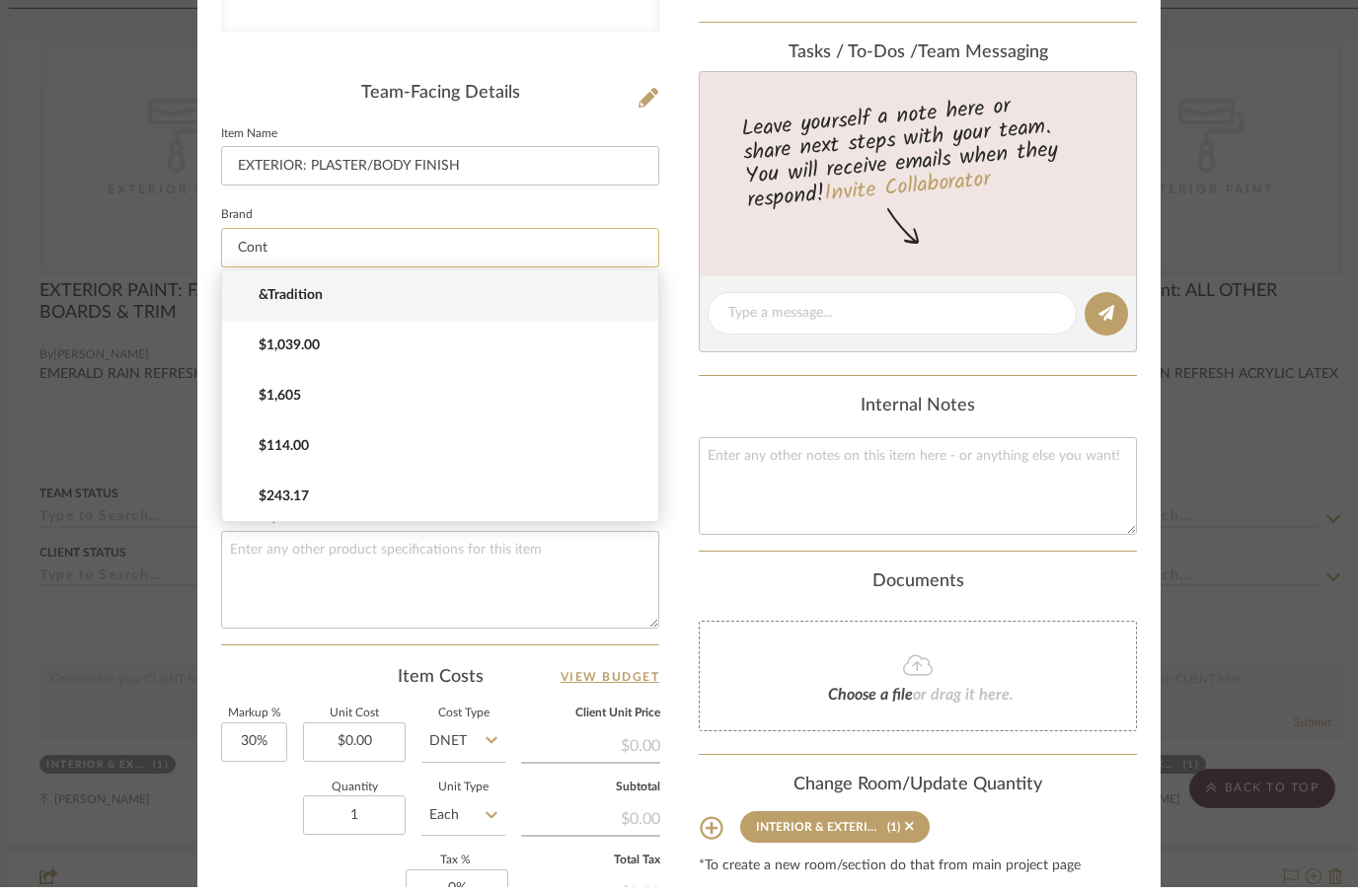 scroll, scrollTop: 526, scrollLeft: 0, axis: vertical 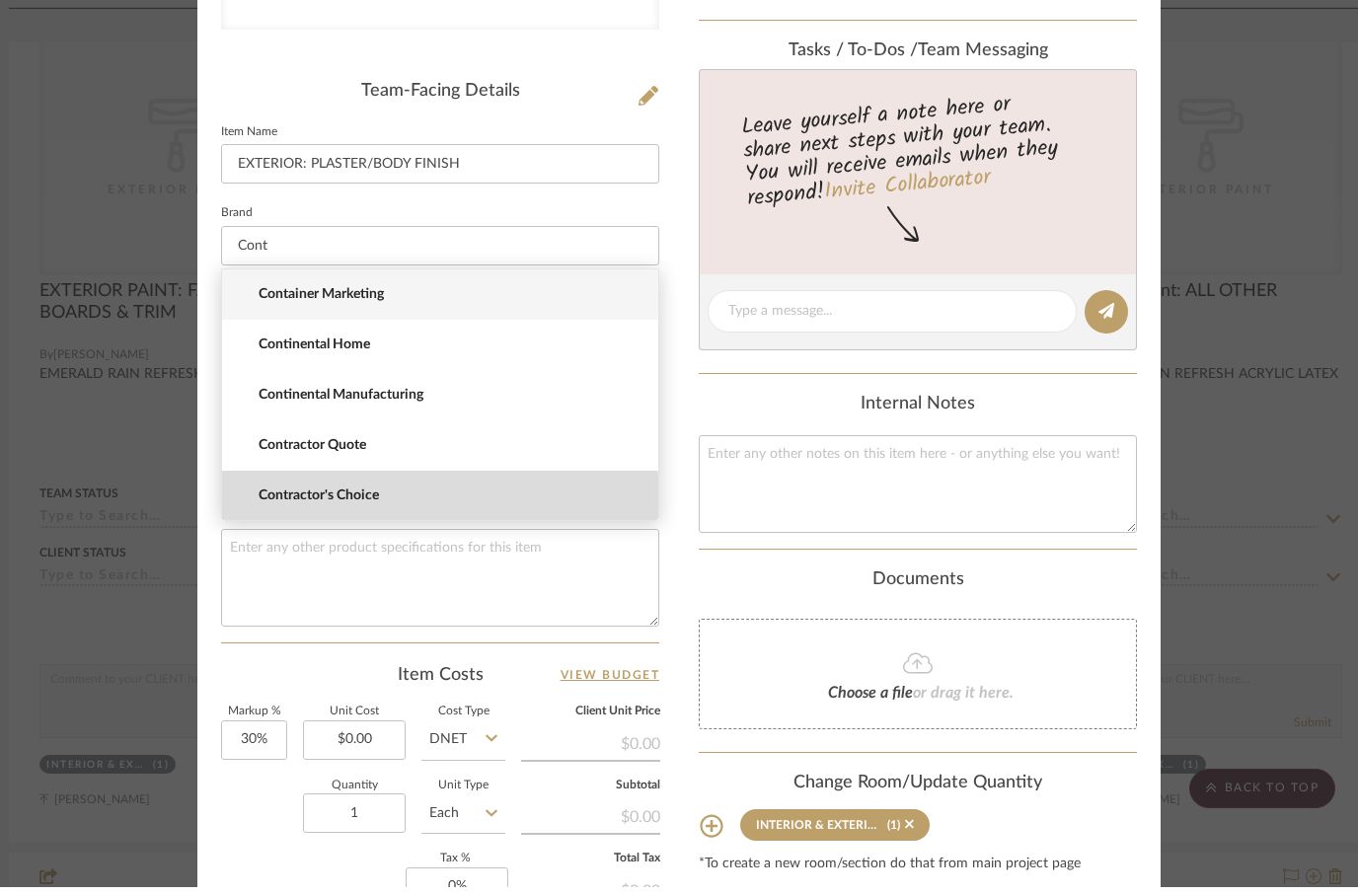 click on "Contractor's Choice" at bounding box center [448, 504] 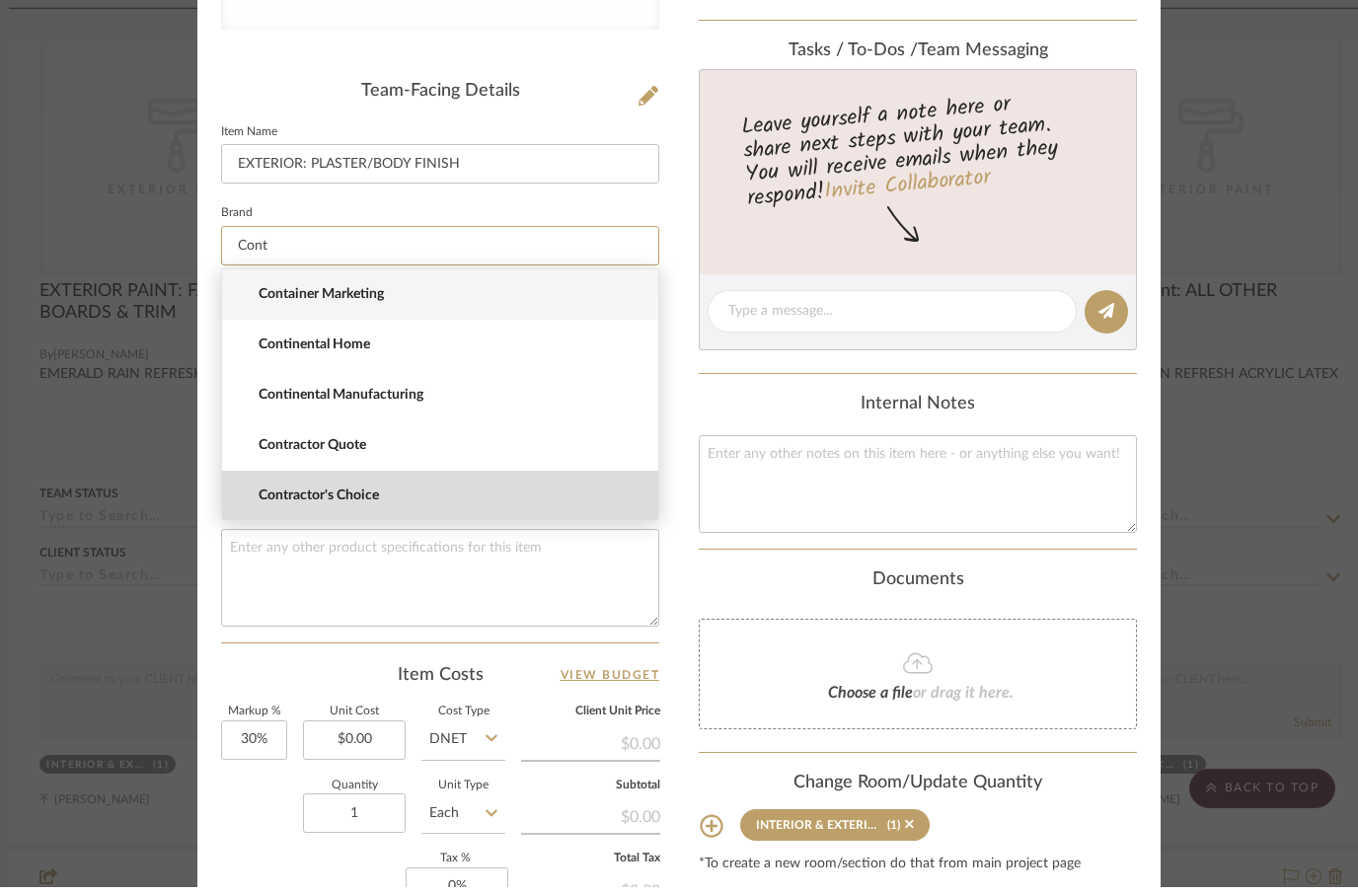 type on "Contractor's Choice" 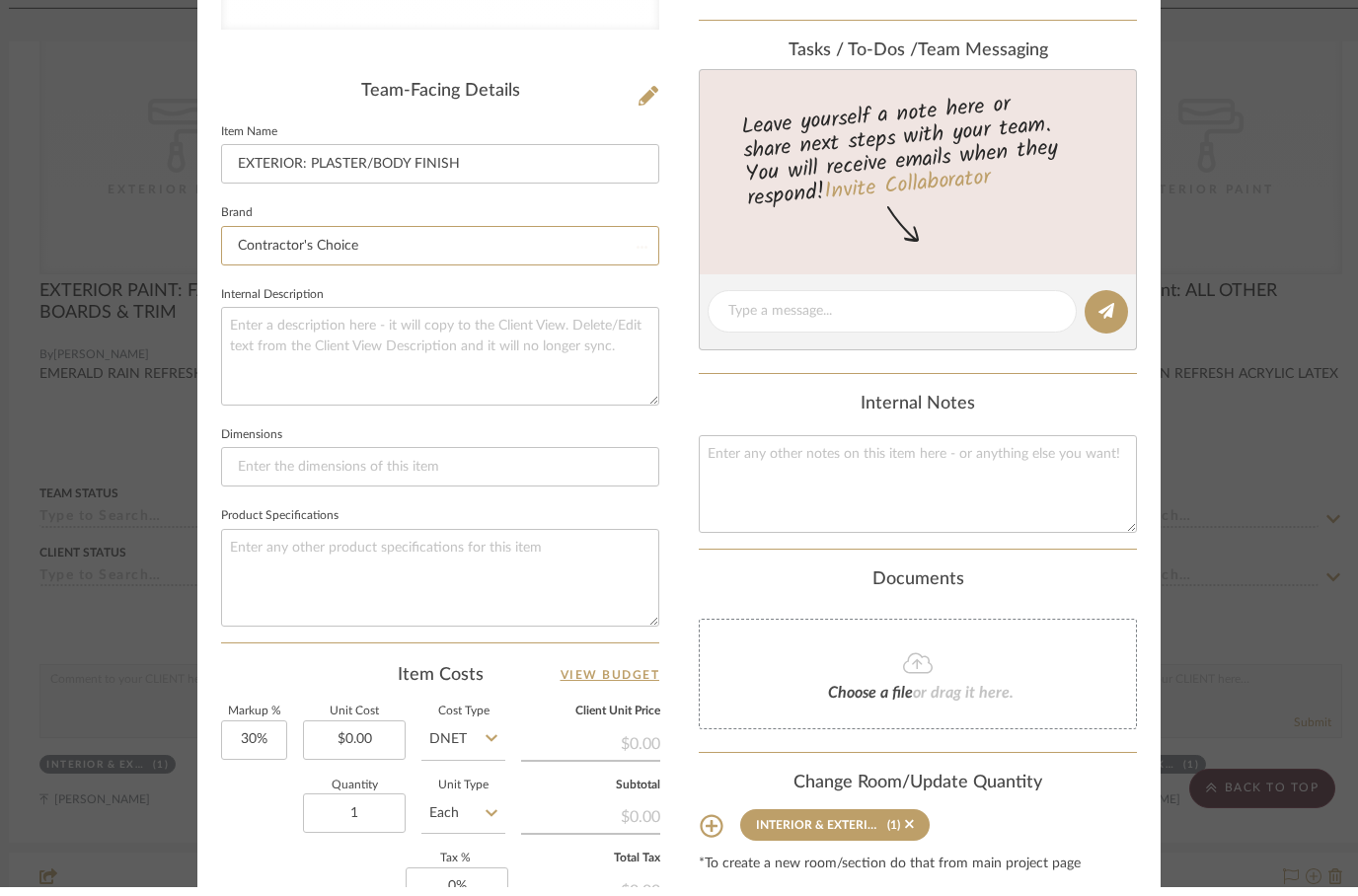 type 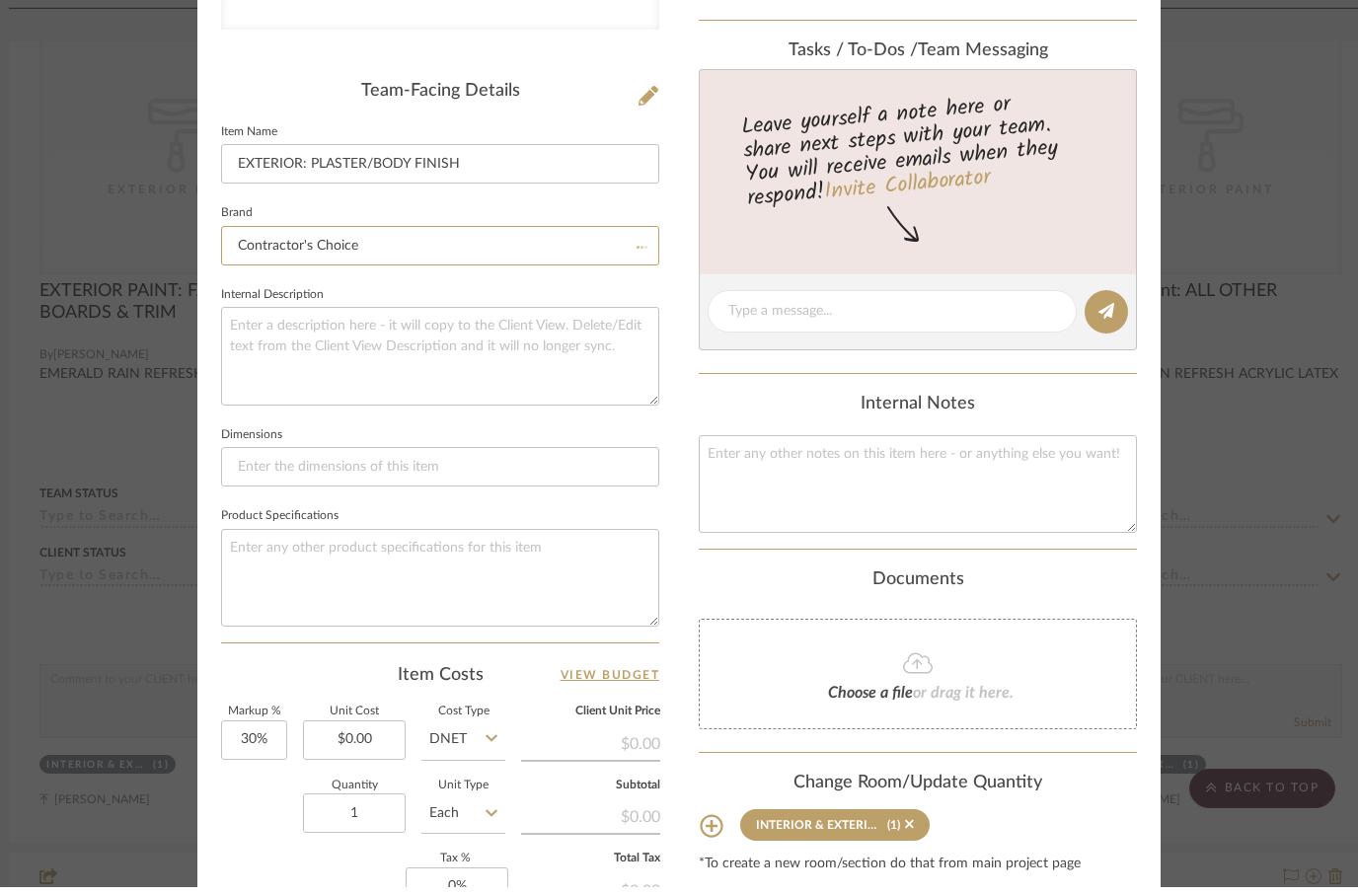 type 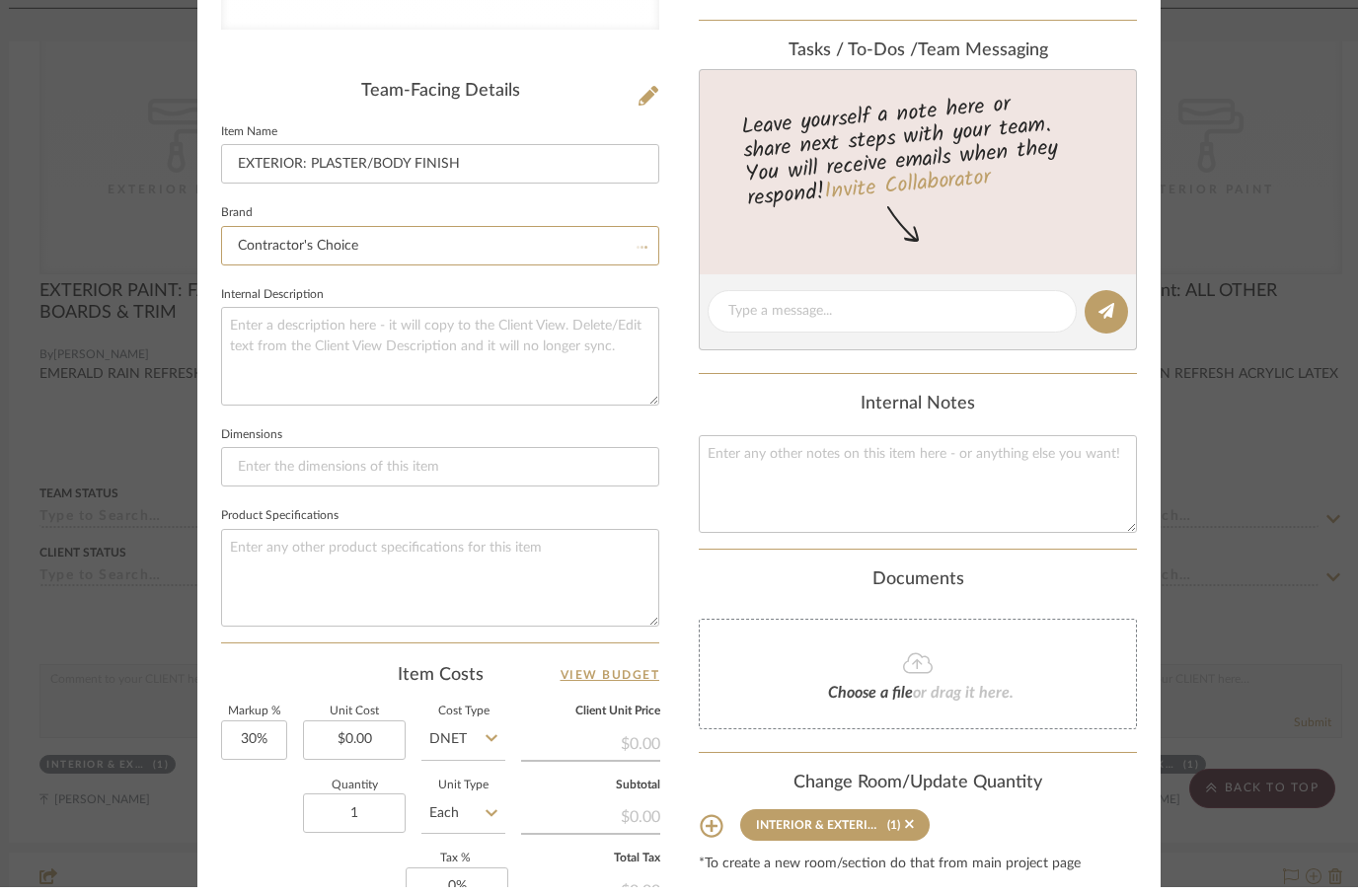 type 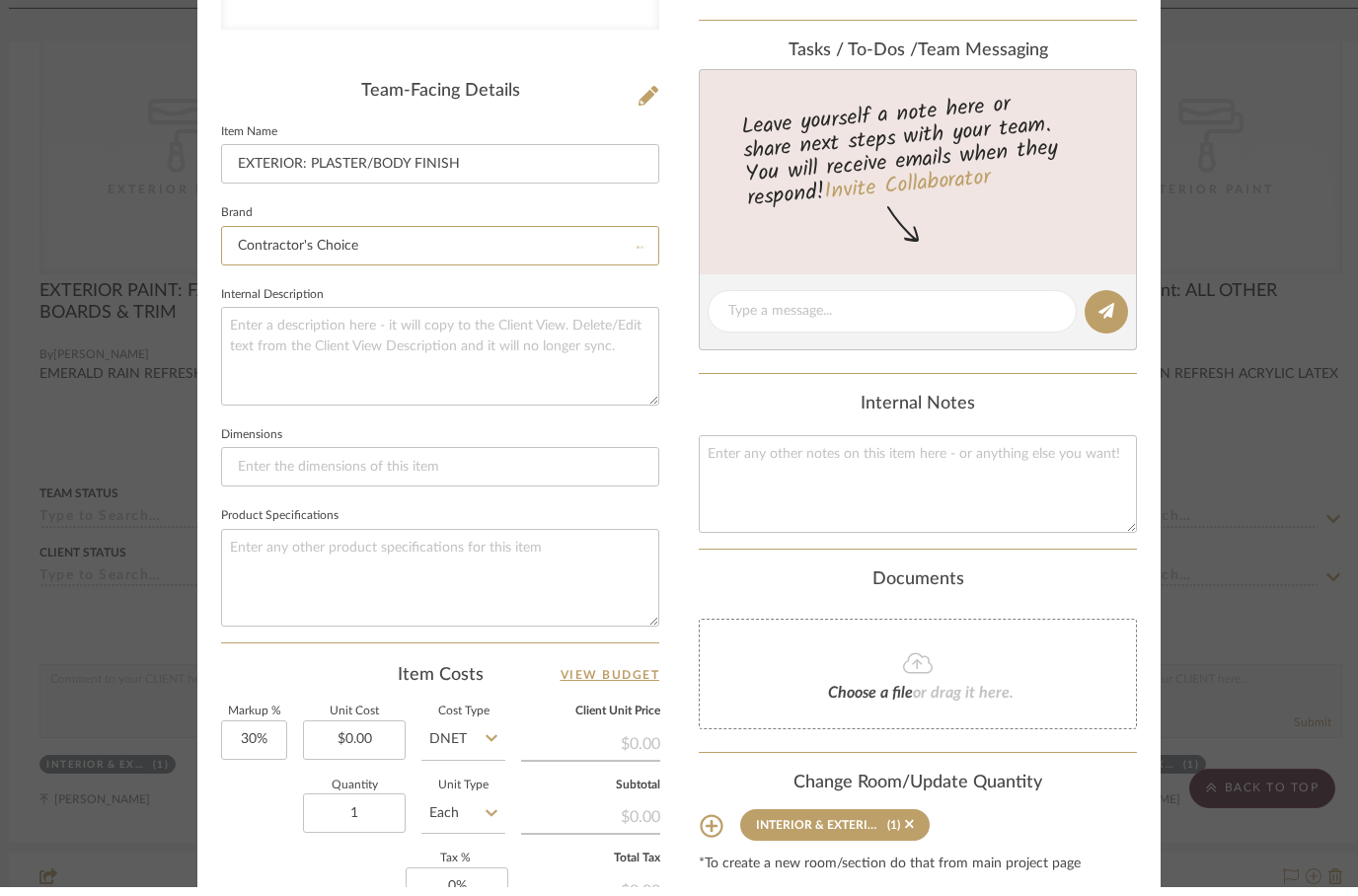 type 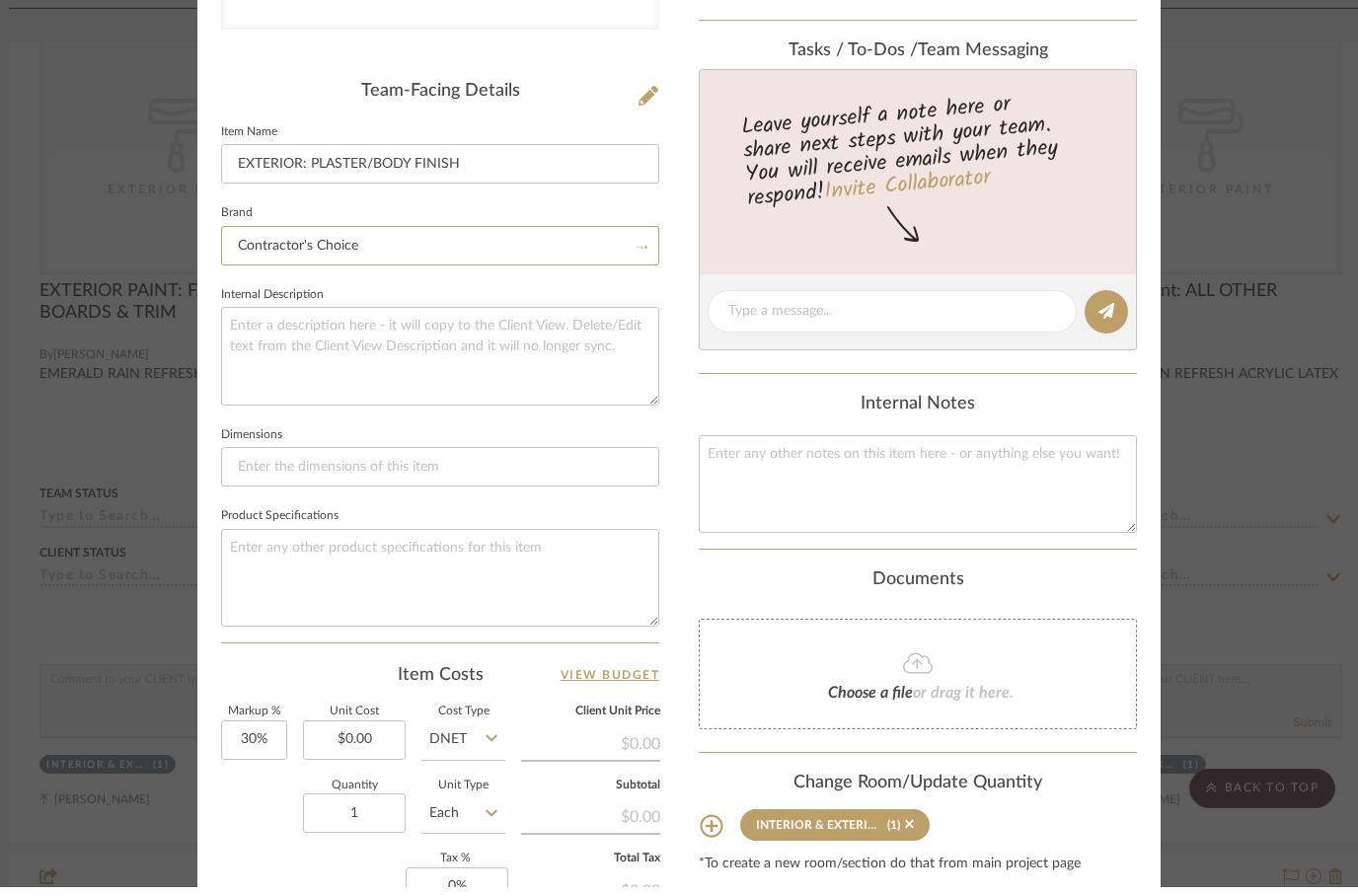 type 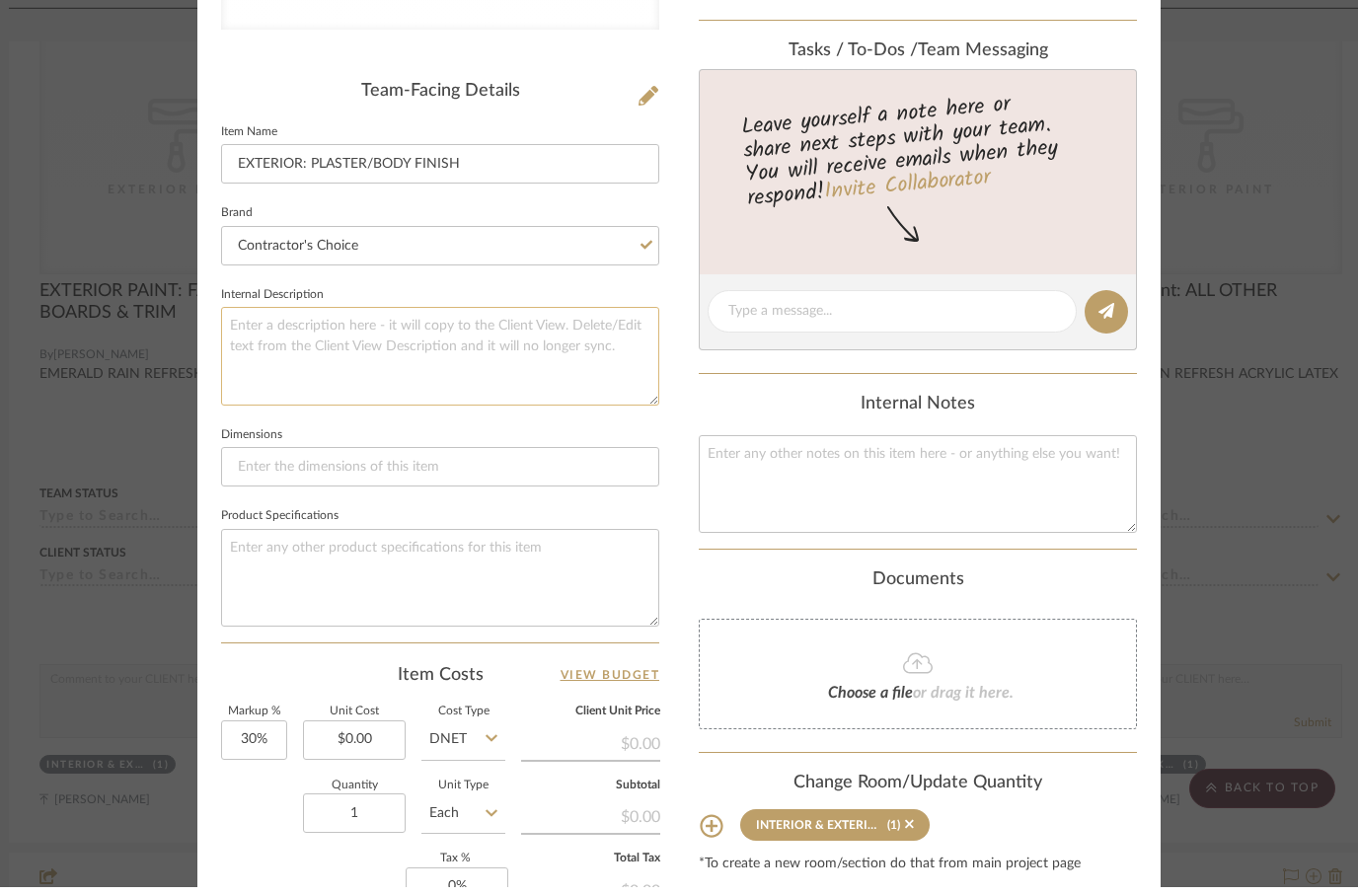 click 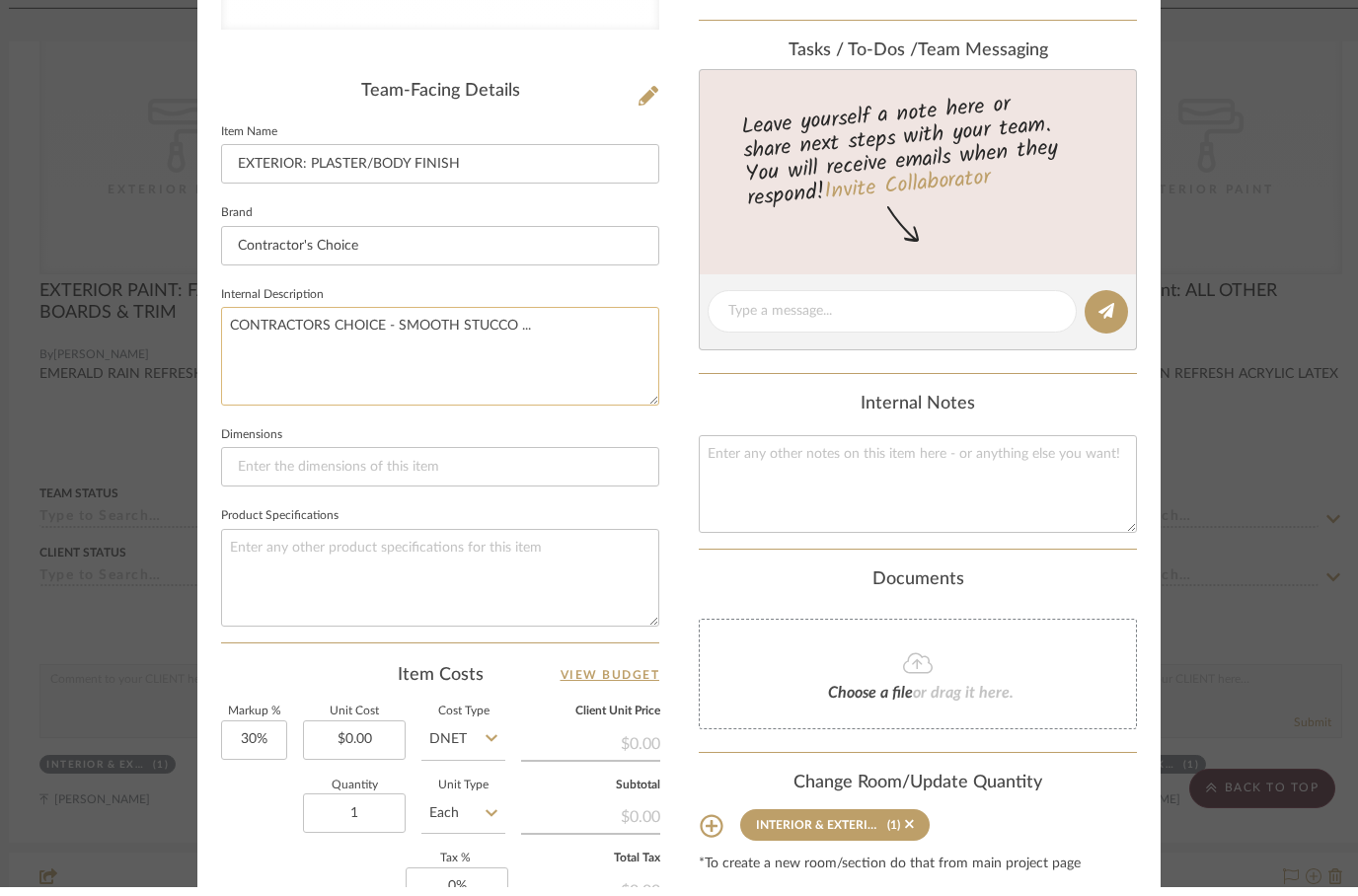 click on "CONTRACTORS CHOICE - SMOOTH STUCCO ..." 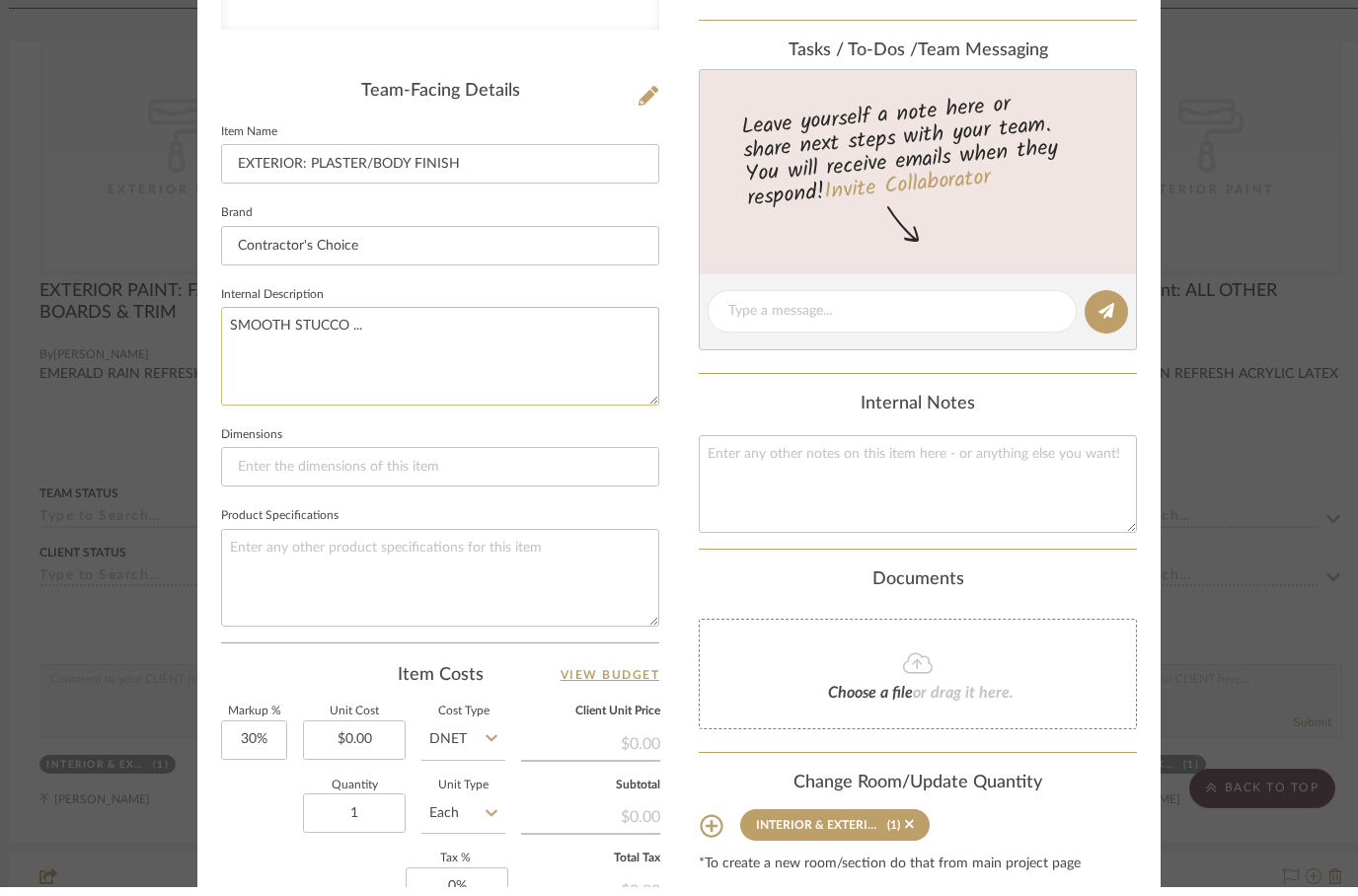 click on "SMOOTH STUCCO ..." 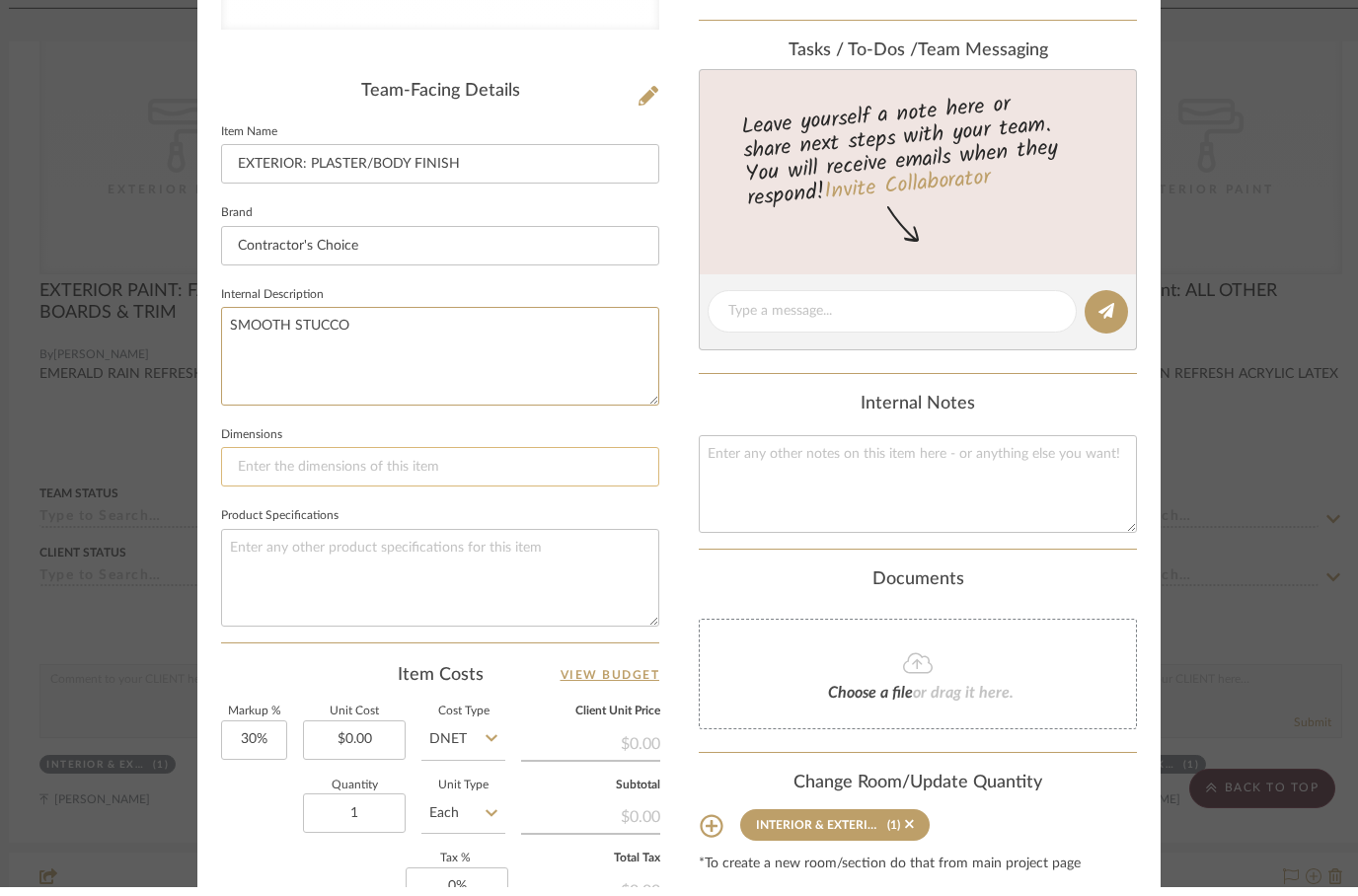 type on "SMOOTH STUCCO" 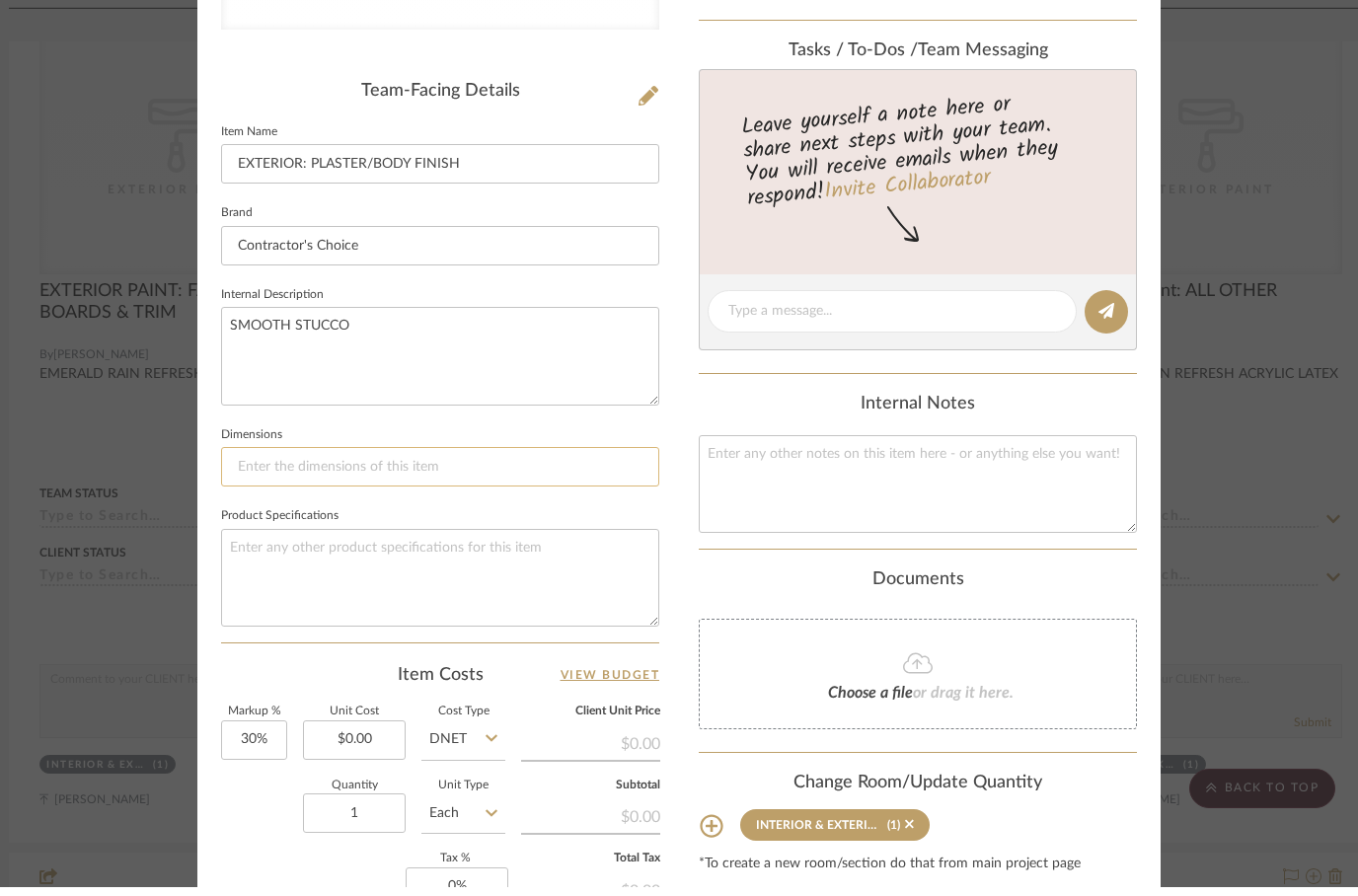 click 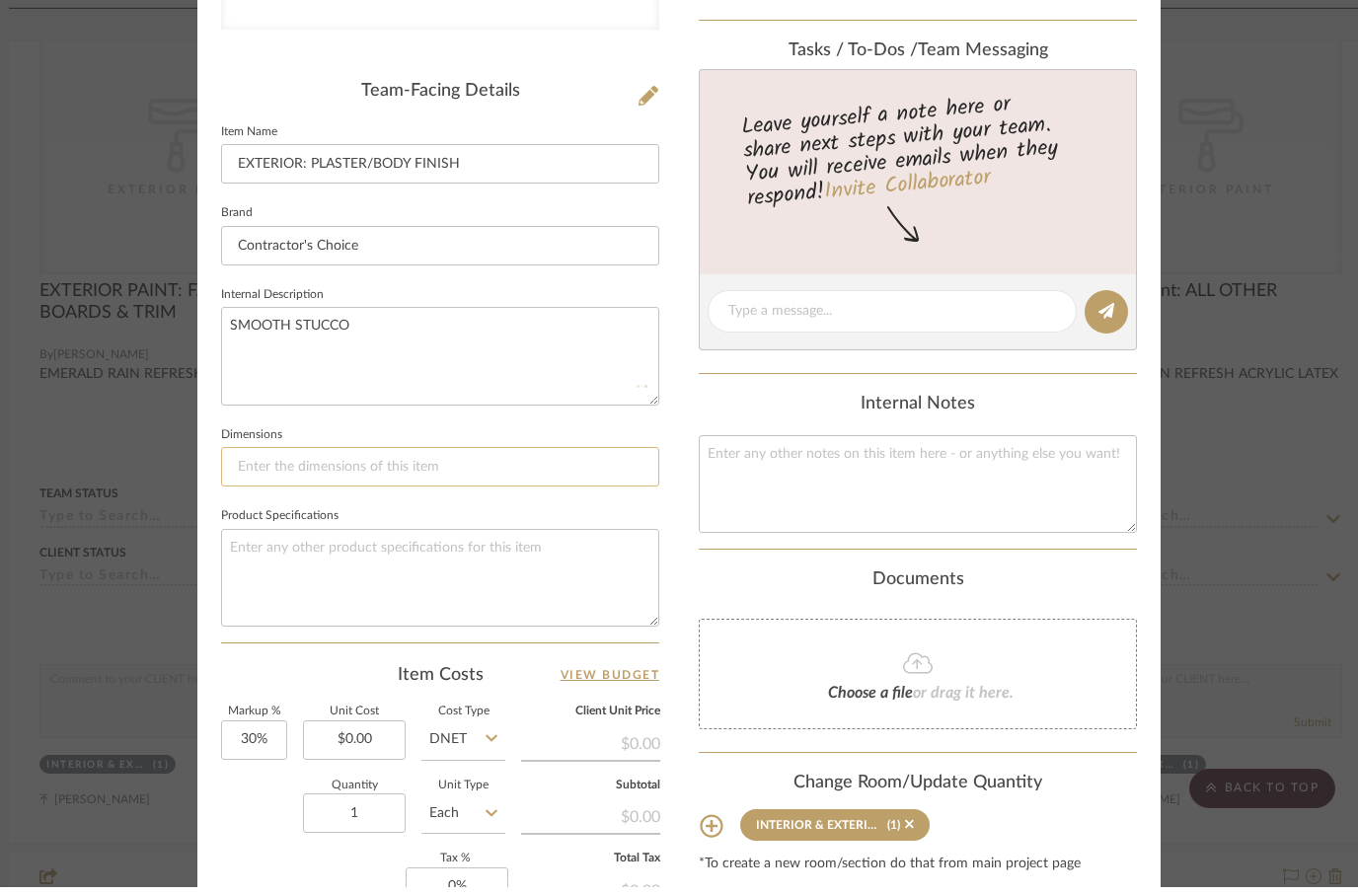 type 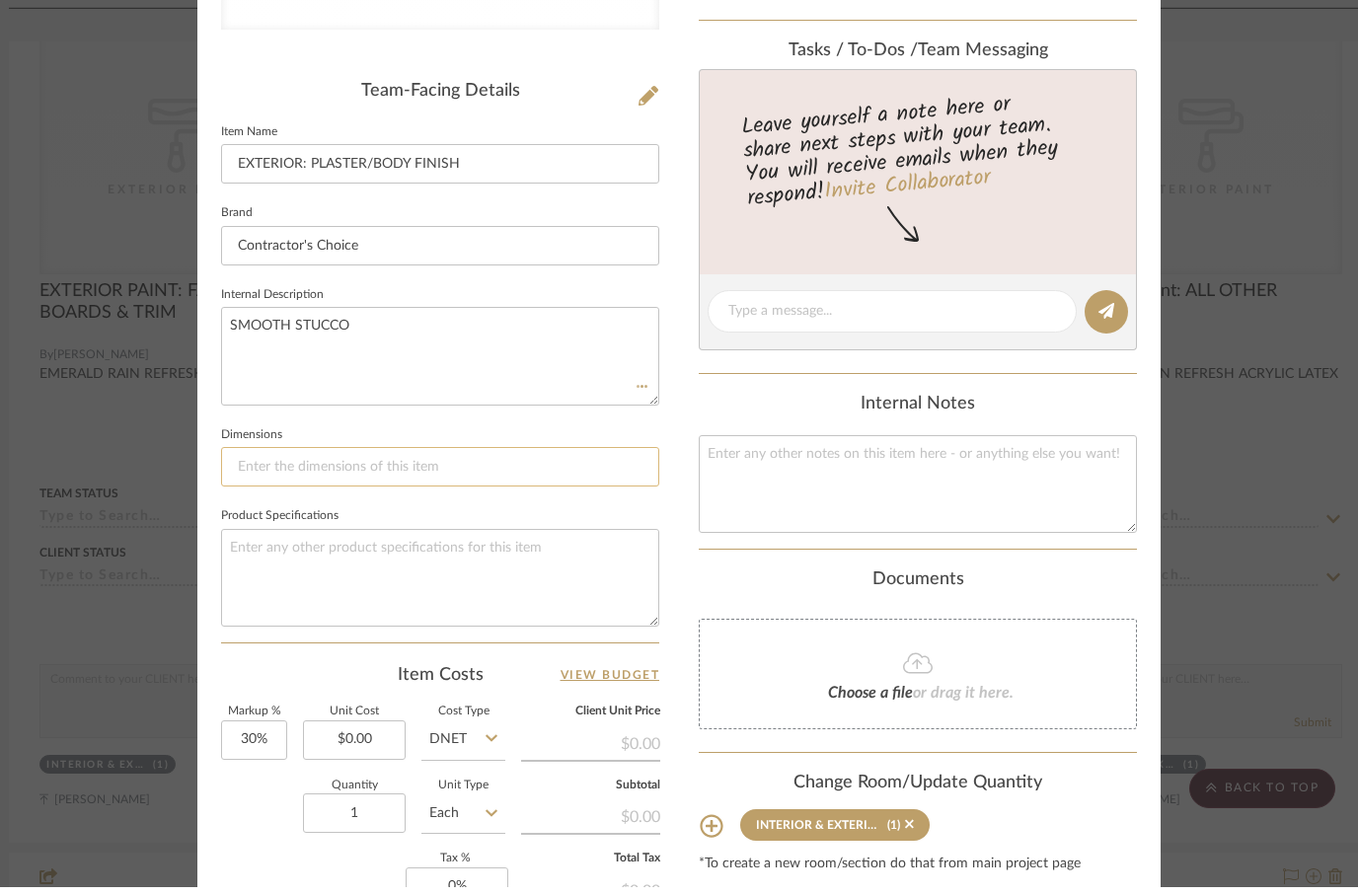type 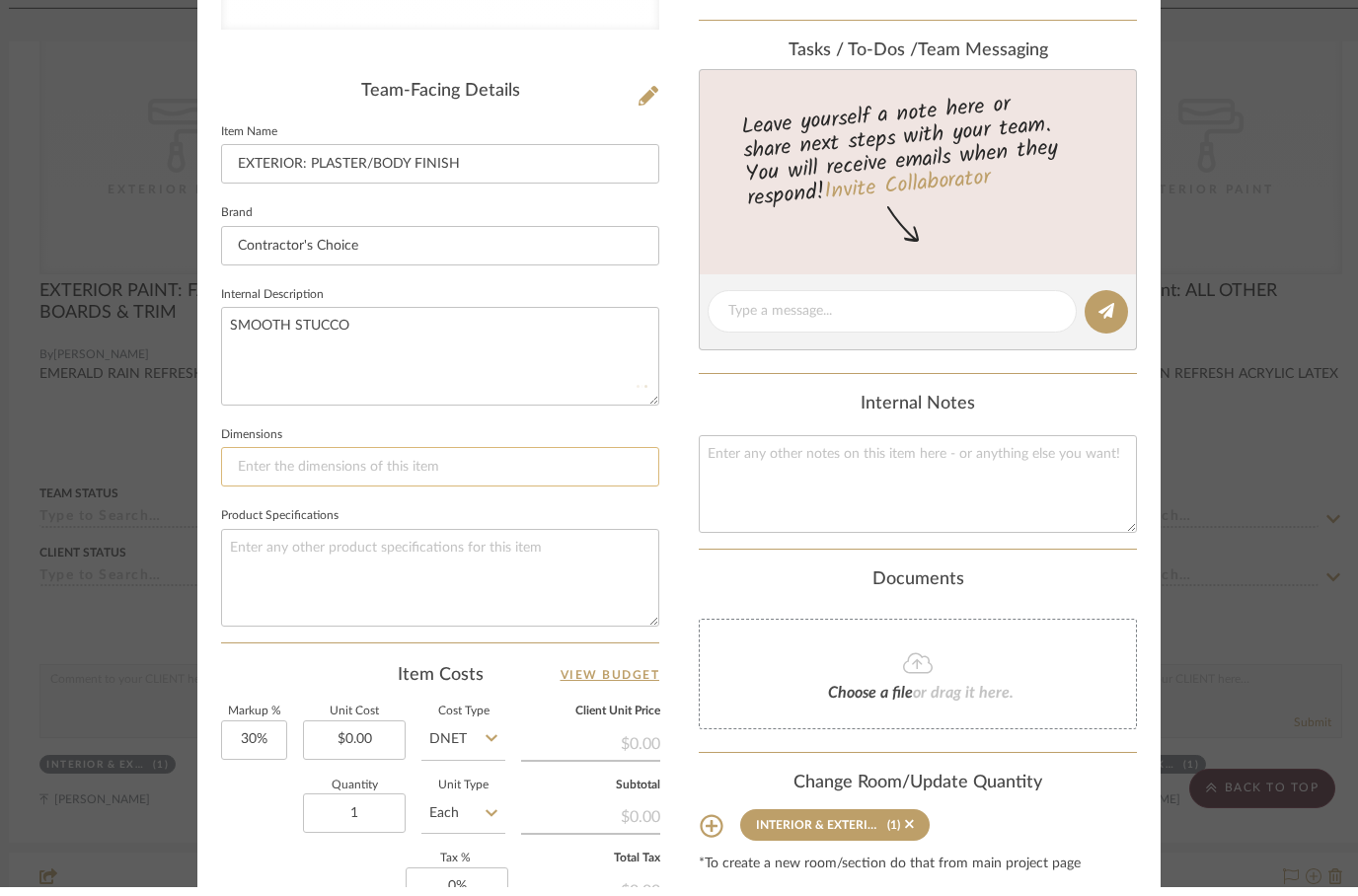 type 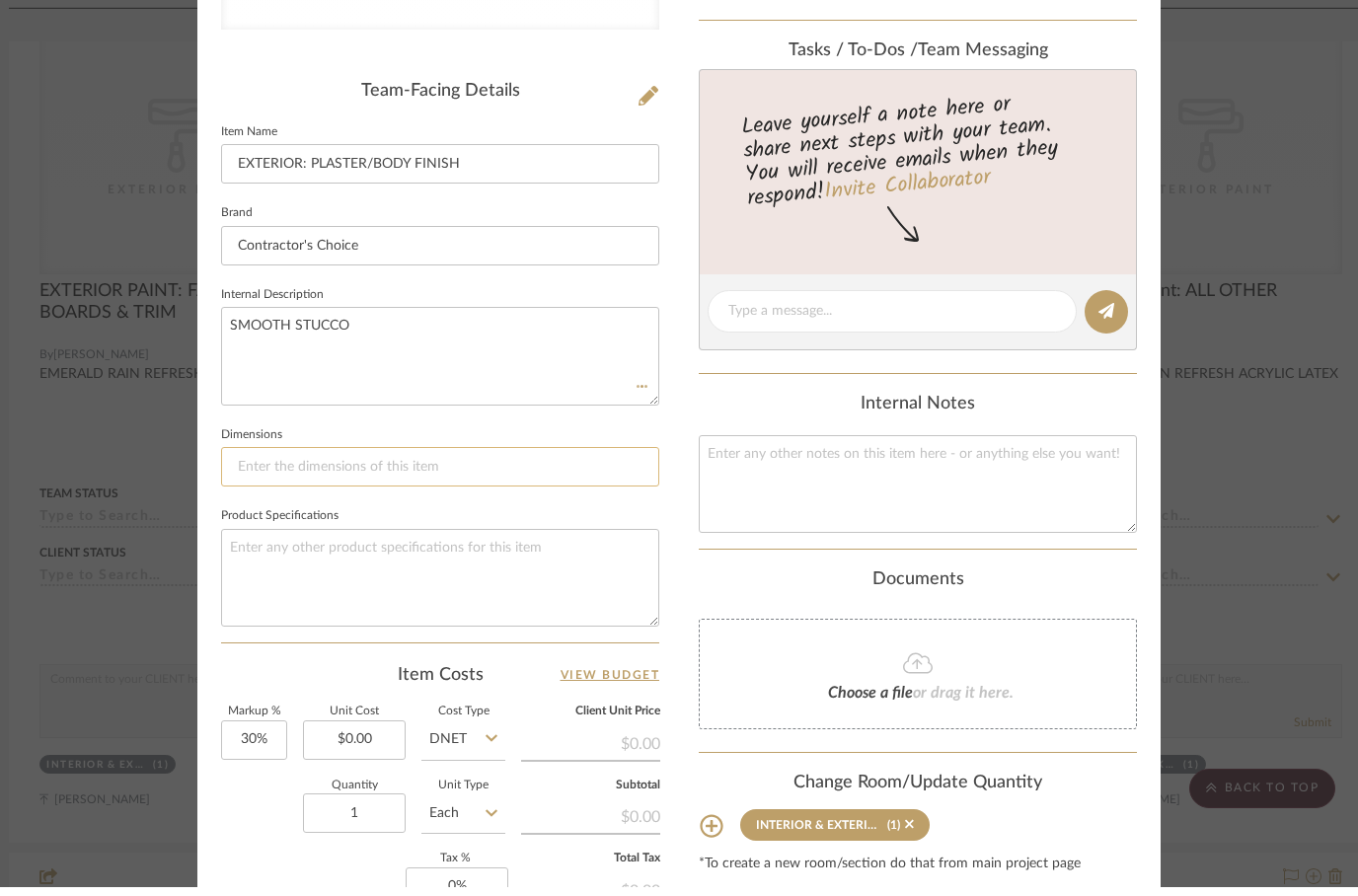 type 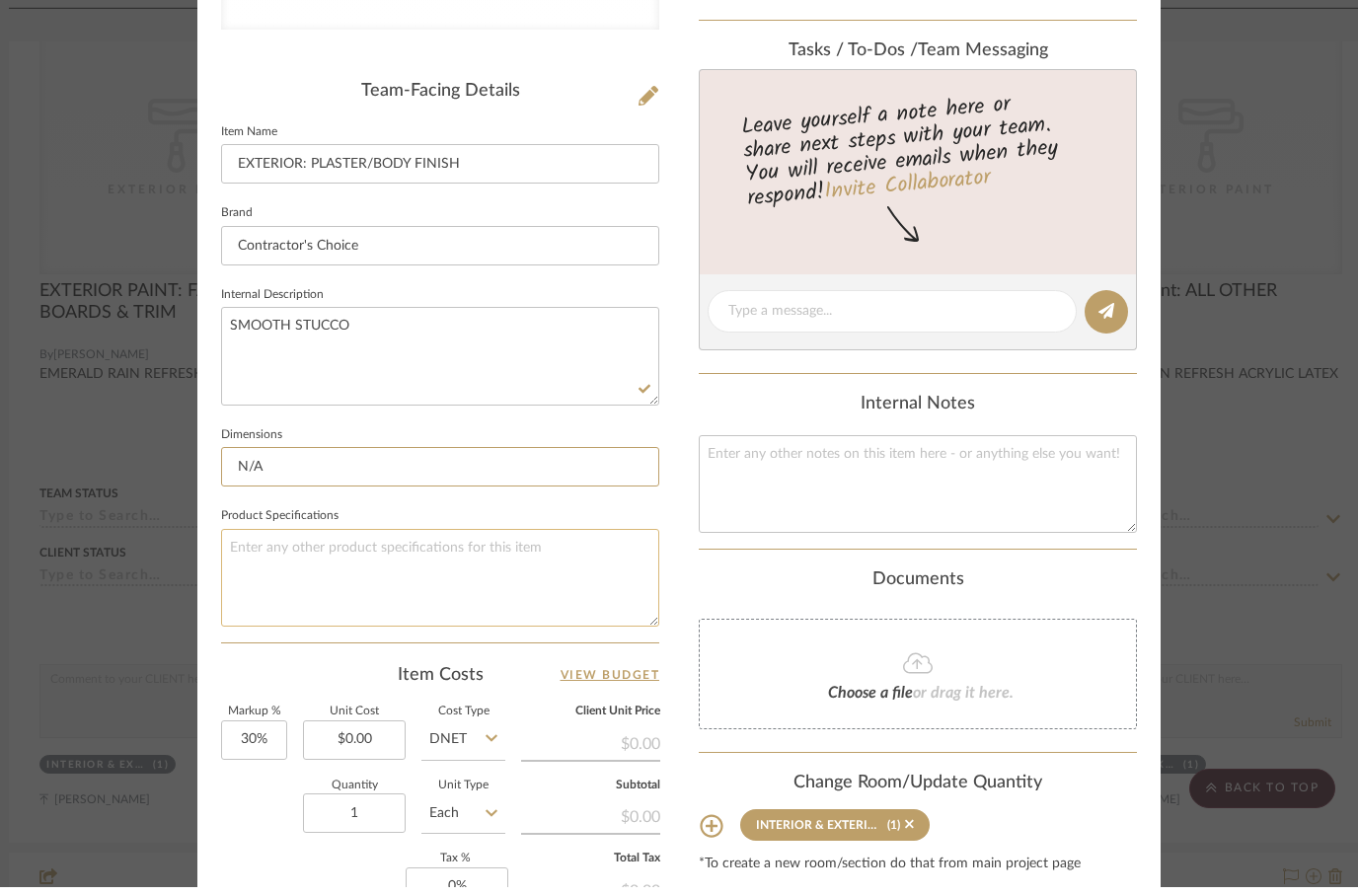 type on "N/A" 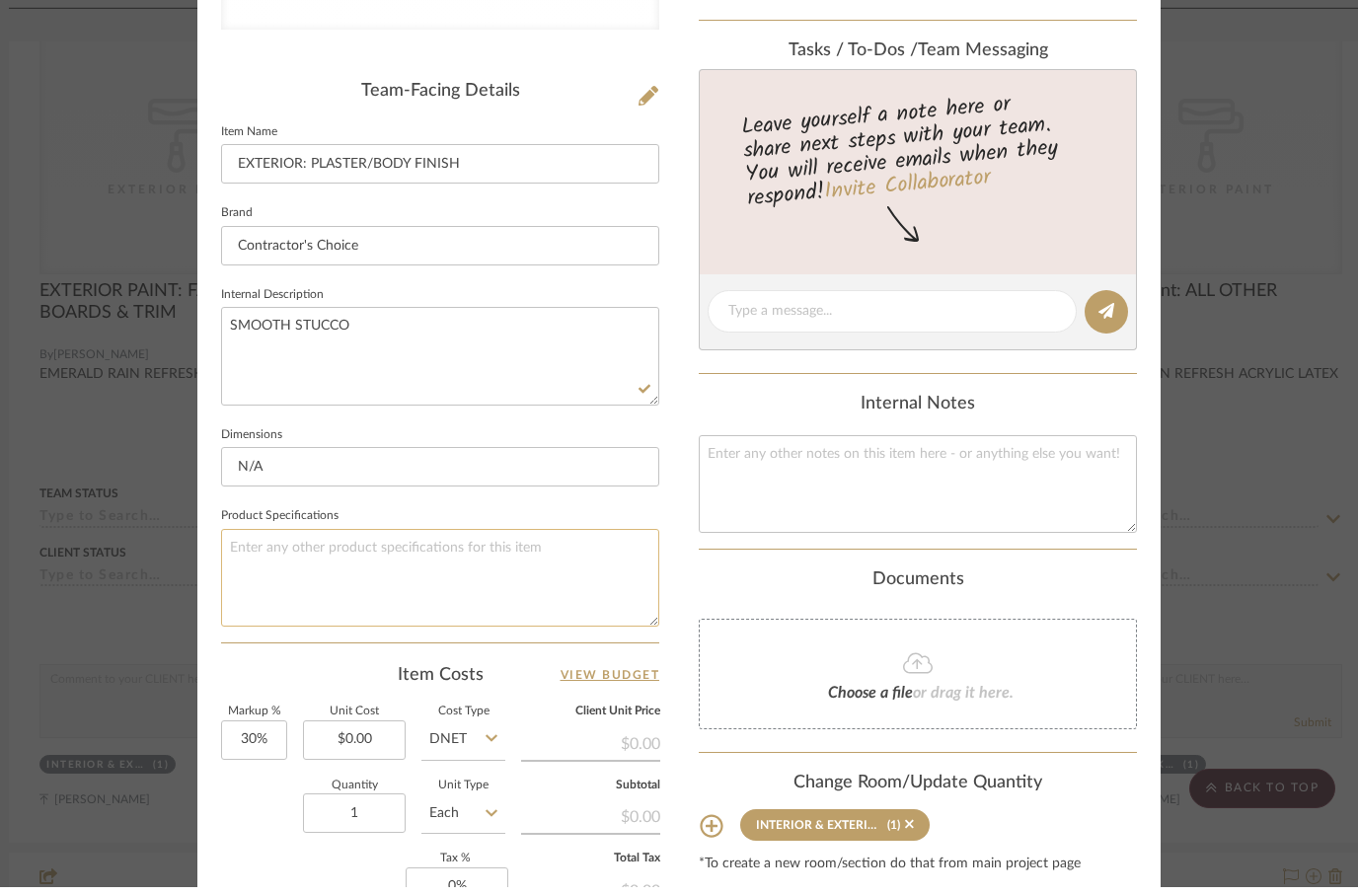 click 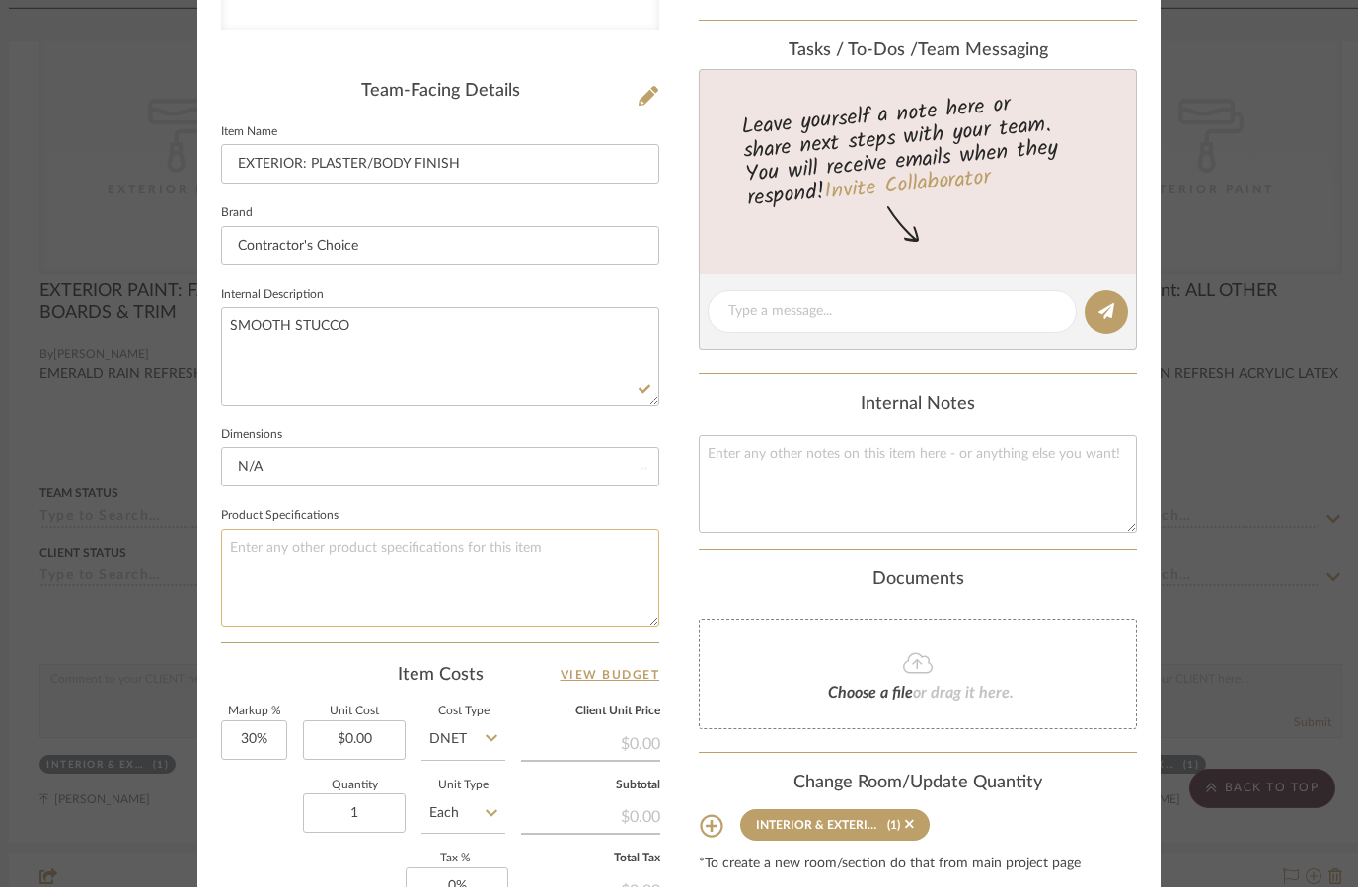 type 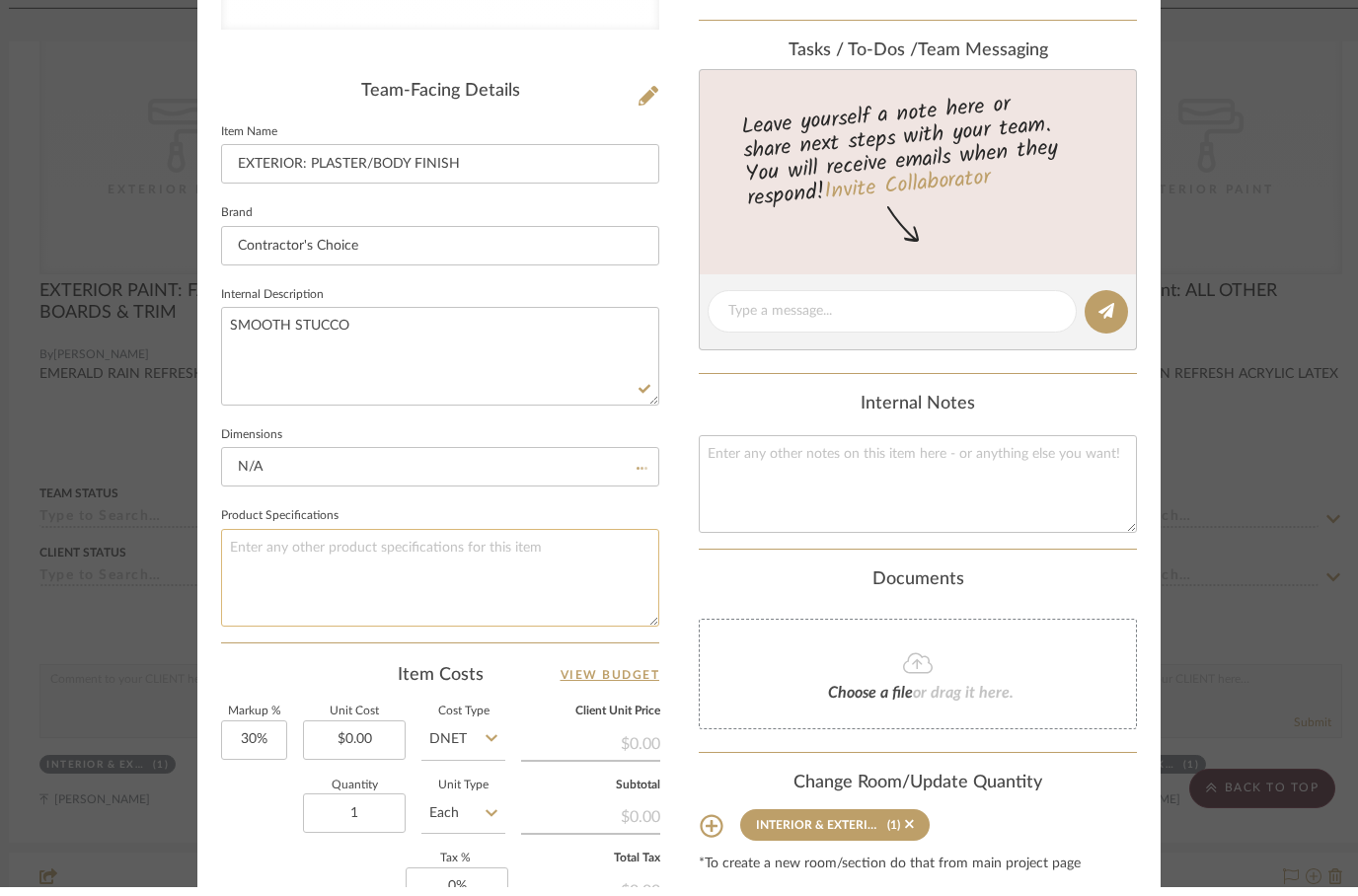 type 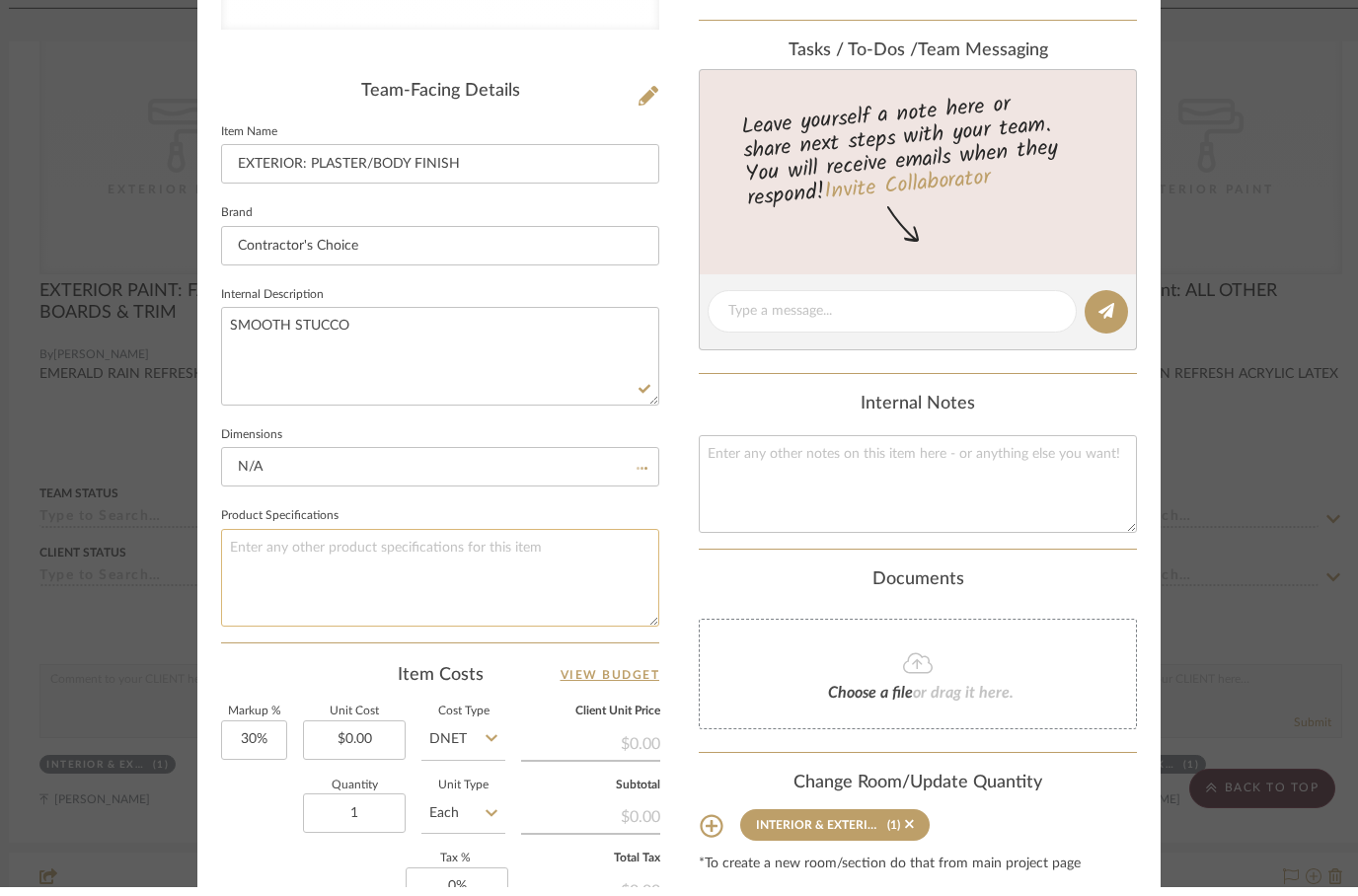 type 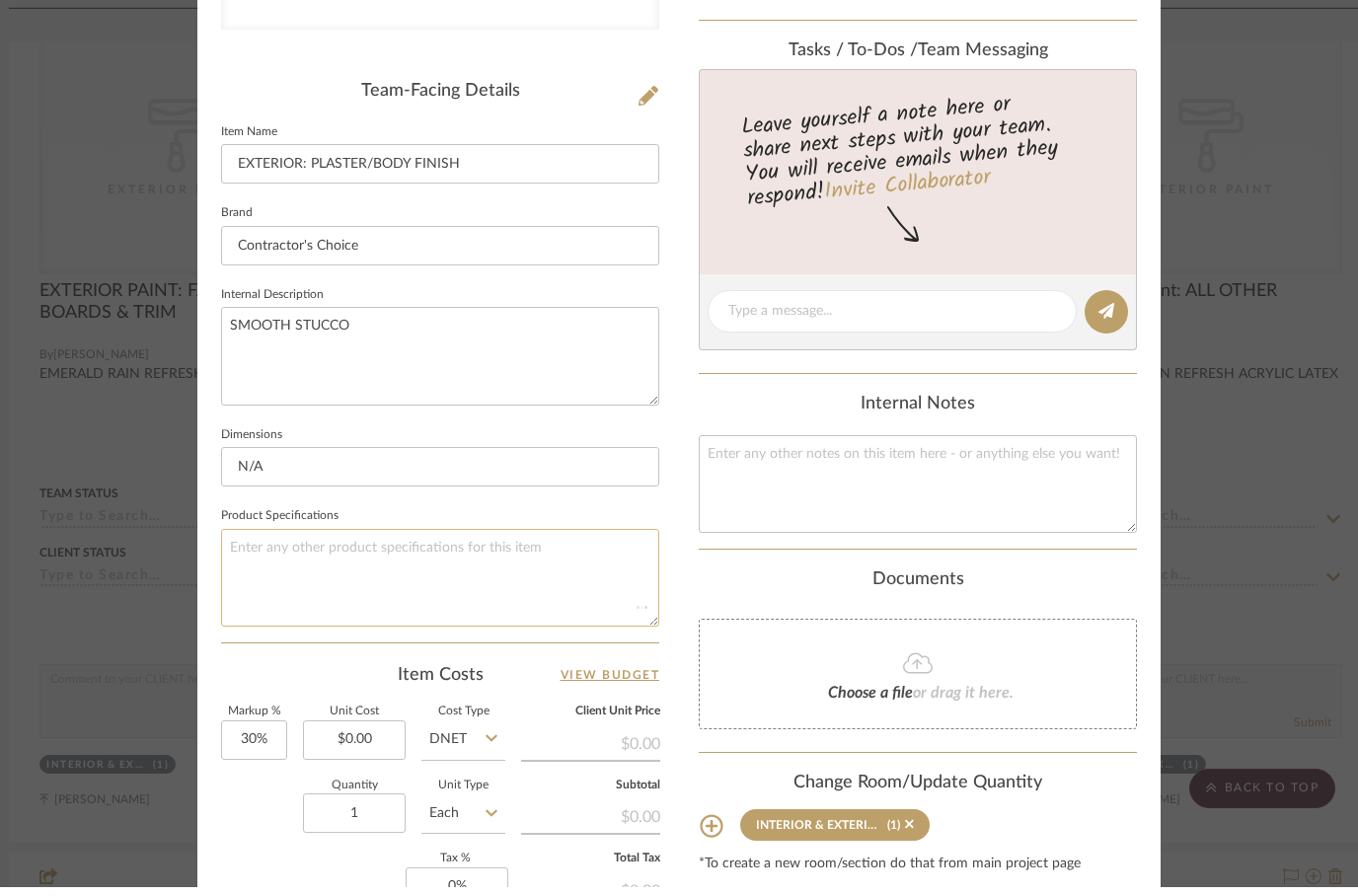 type 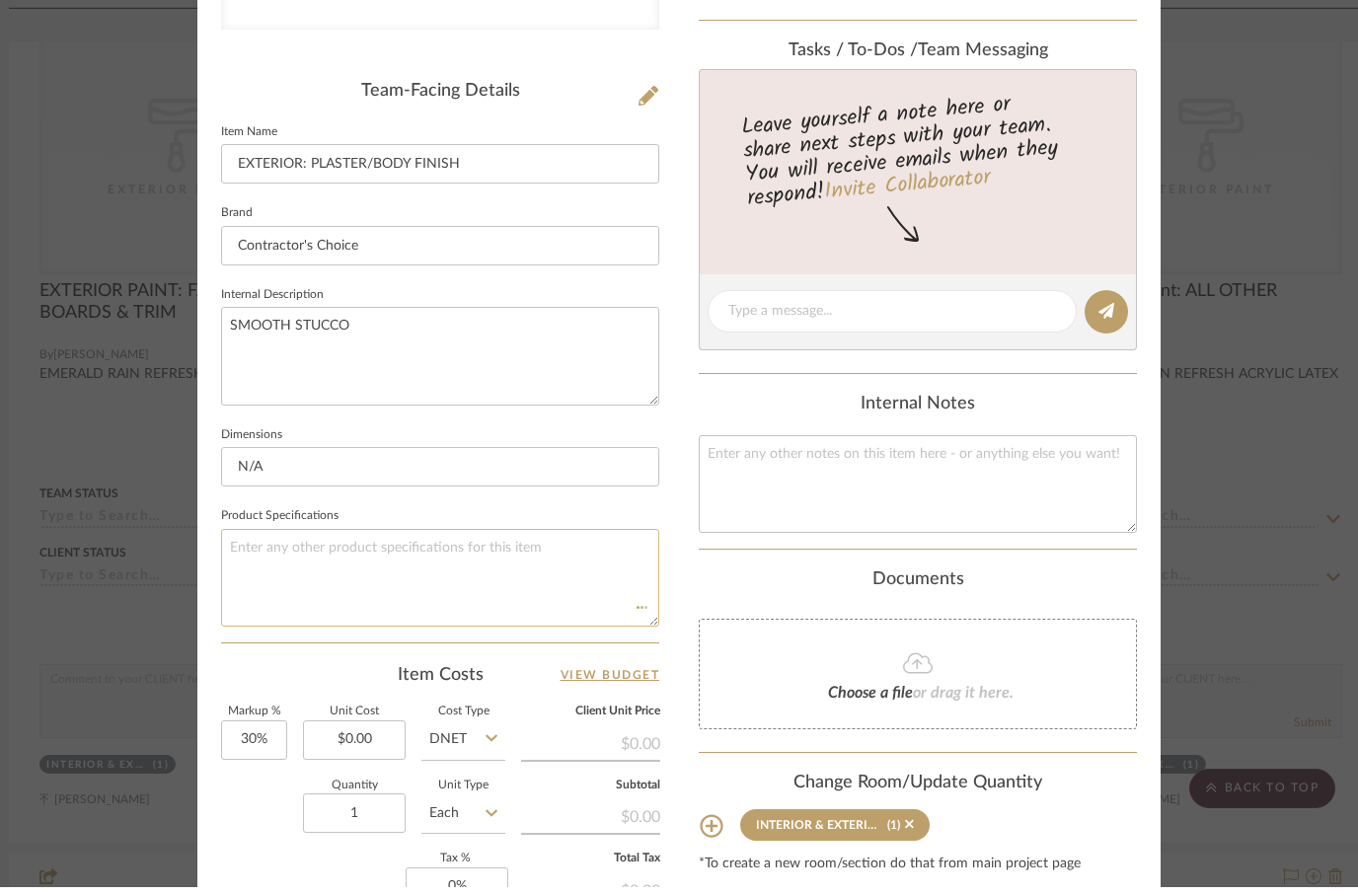type 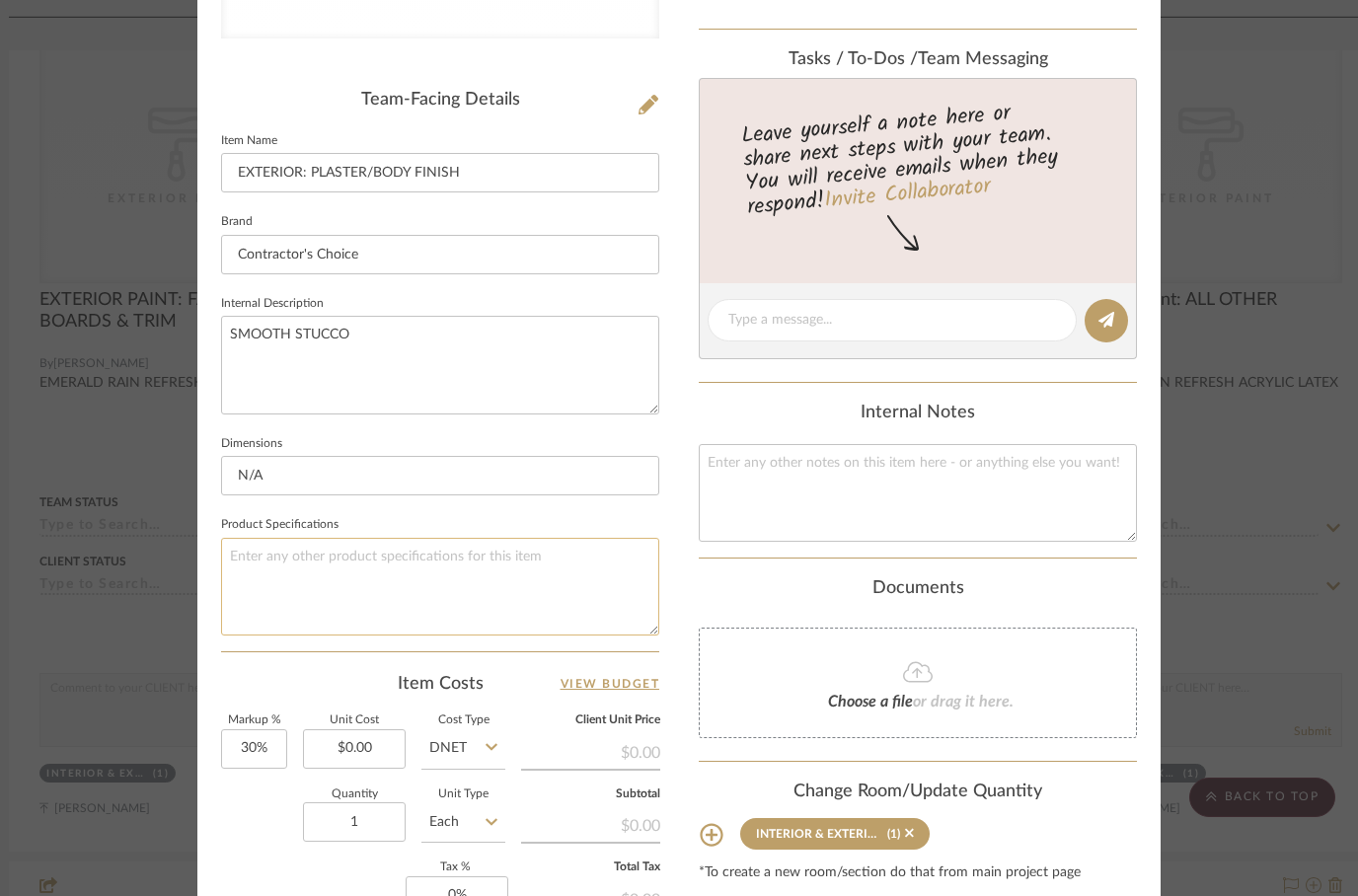 click 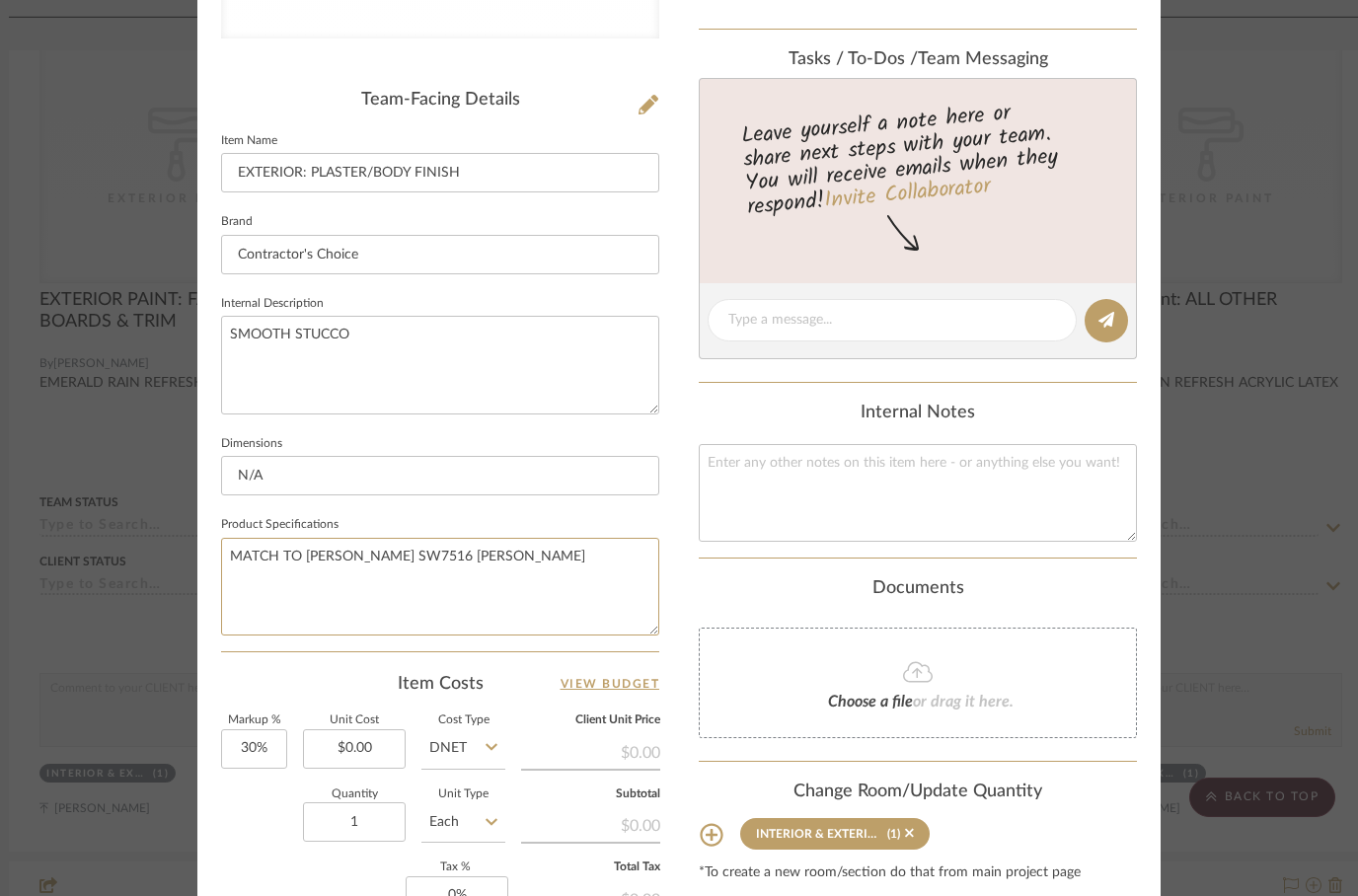 type on "MATCH TO SHERWIN WILLIAMS SW7516 KESTREL WHITE" 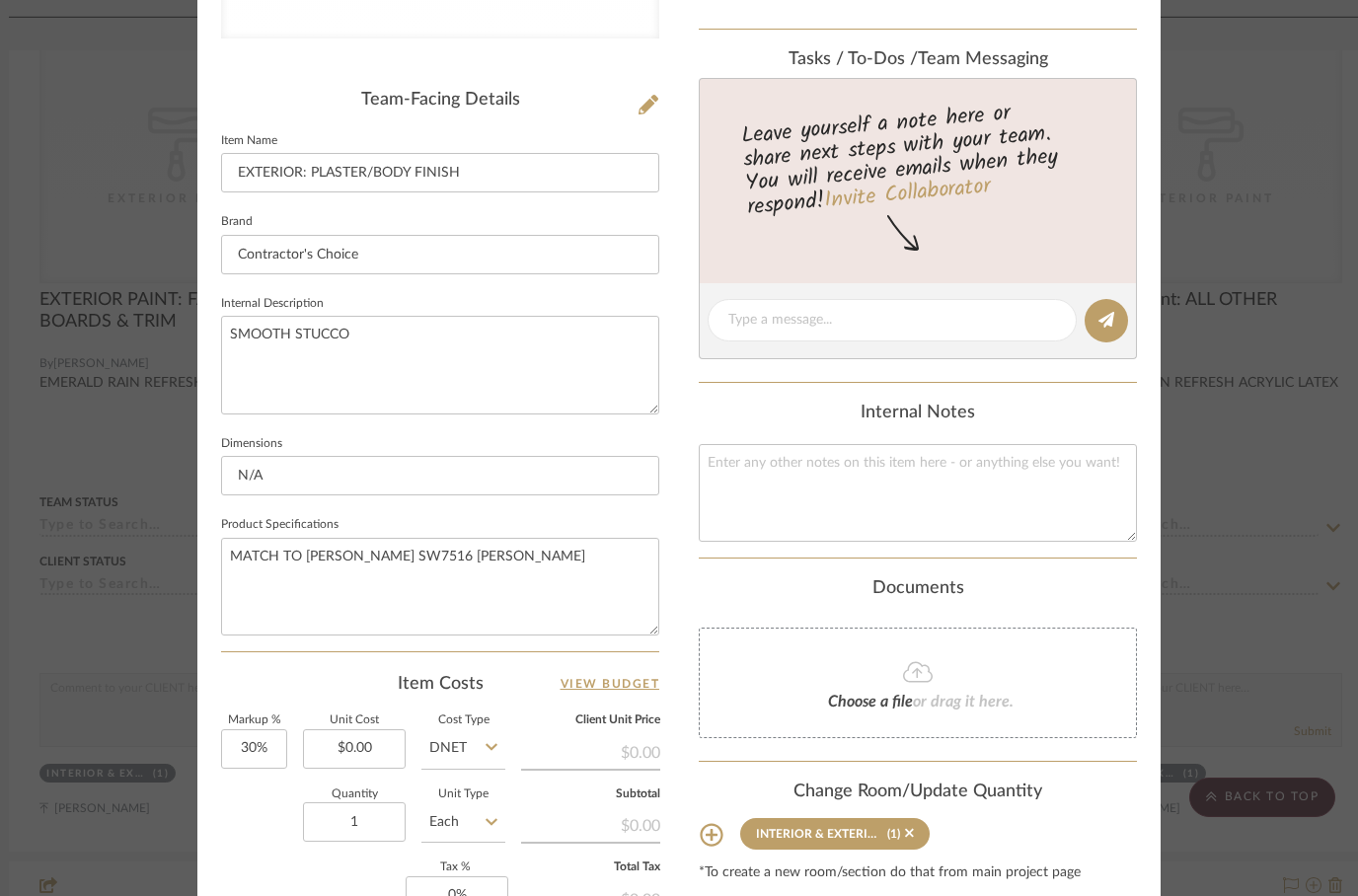 click on "CategoryIconPaint
Created with Sketch.
Exterior Paint DIEPERSLOOT INTERIOR & EXTERIOR FINISHES EXTERIOR: PLASTER/BODY FINISH" at bounding box center [679, -484] 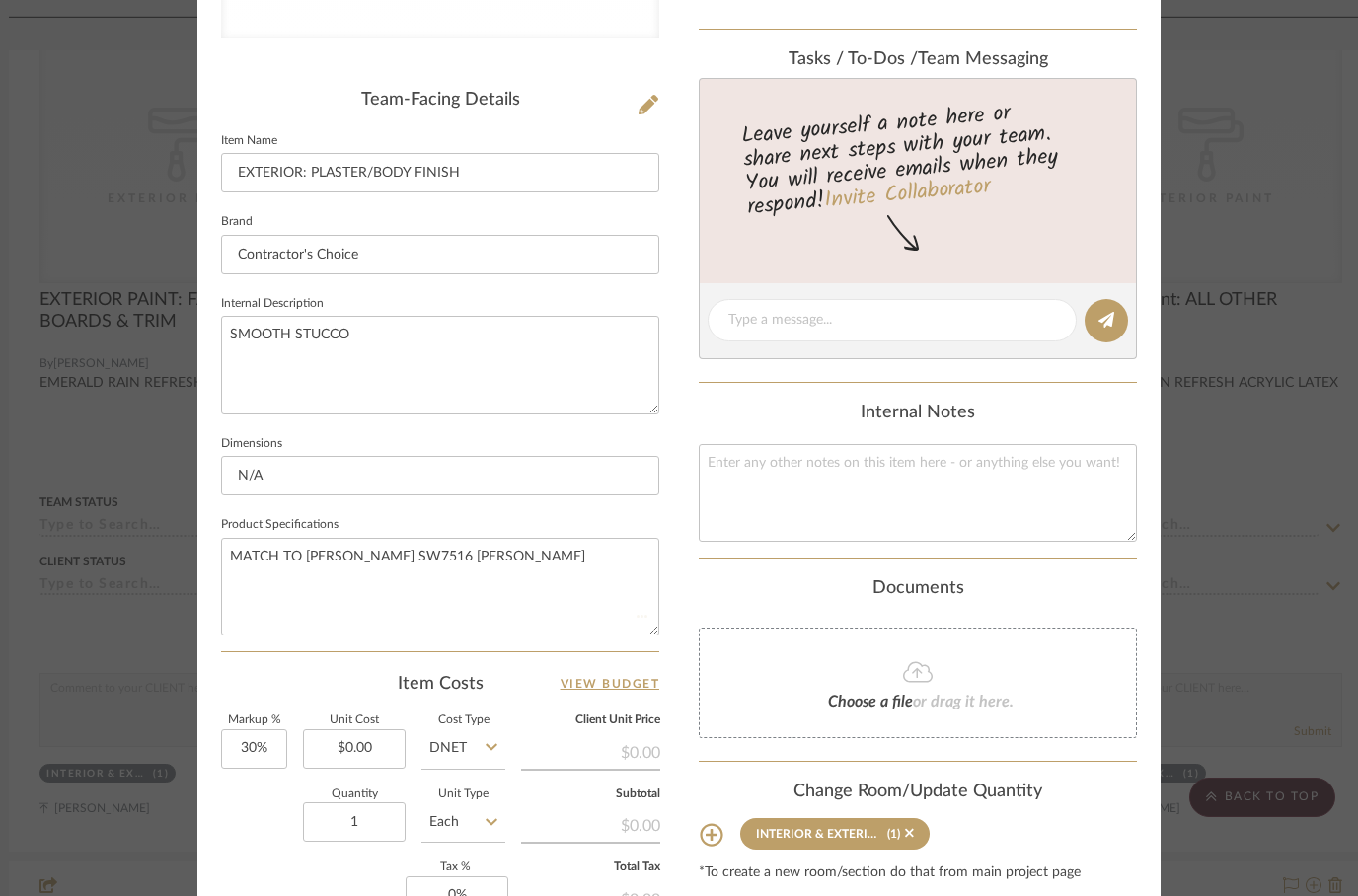 type 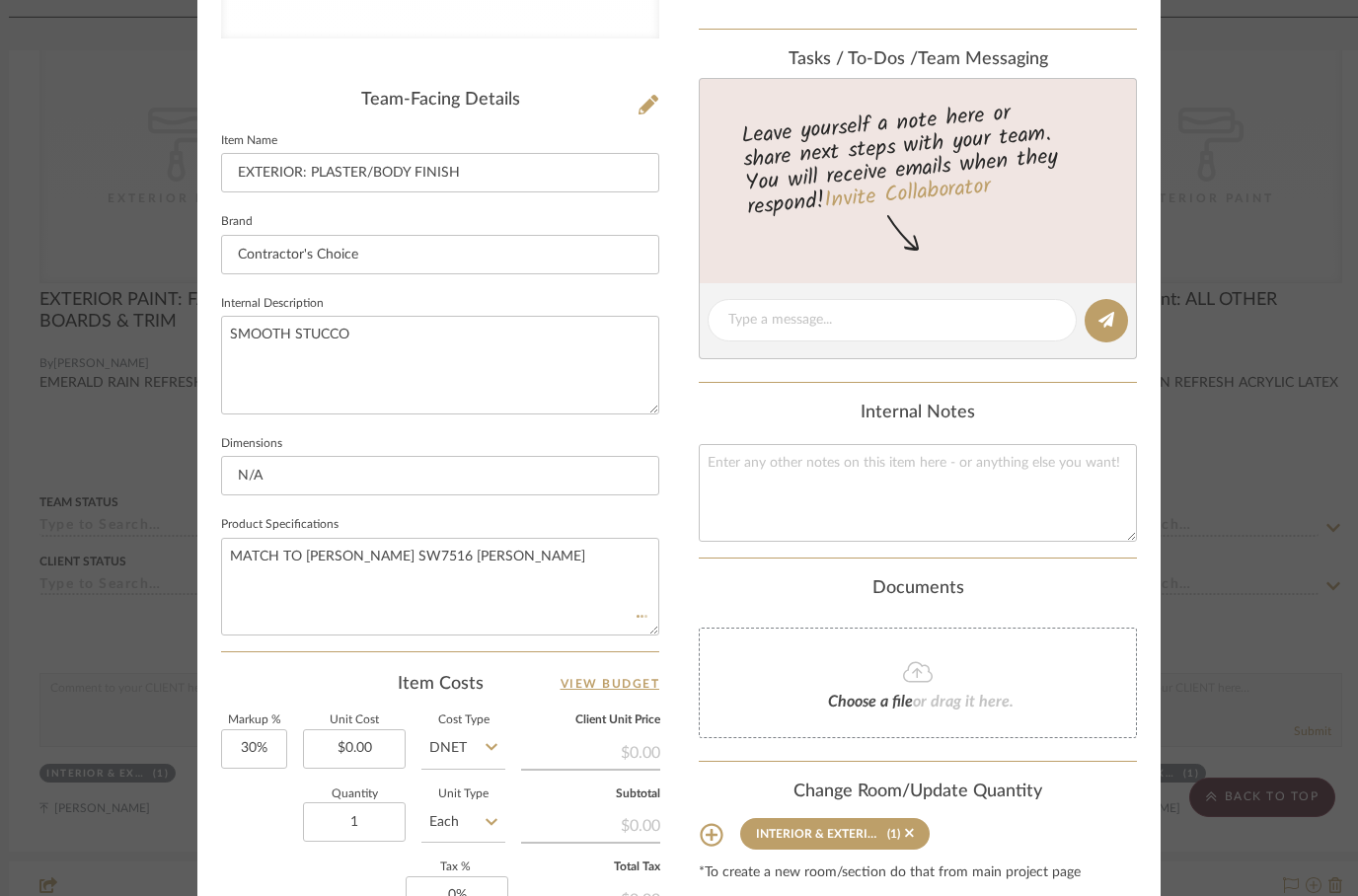 type 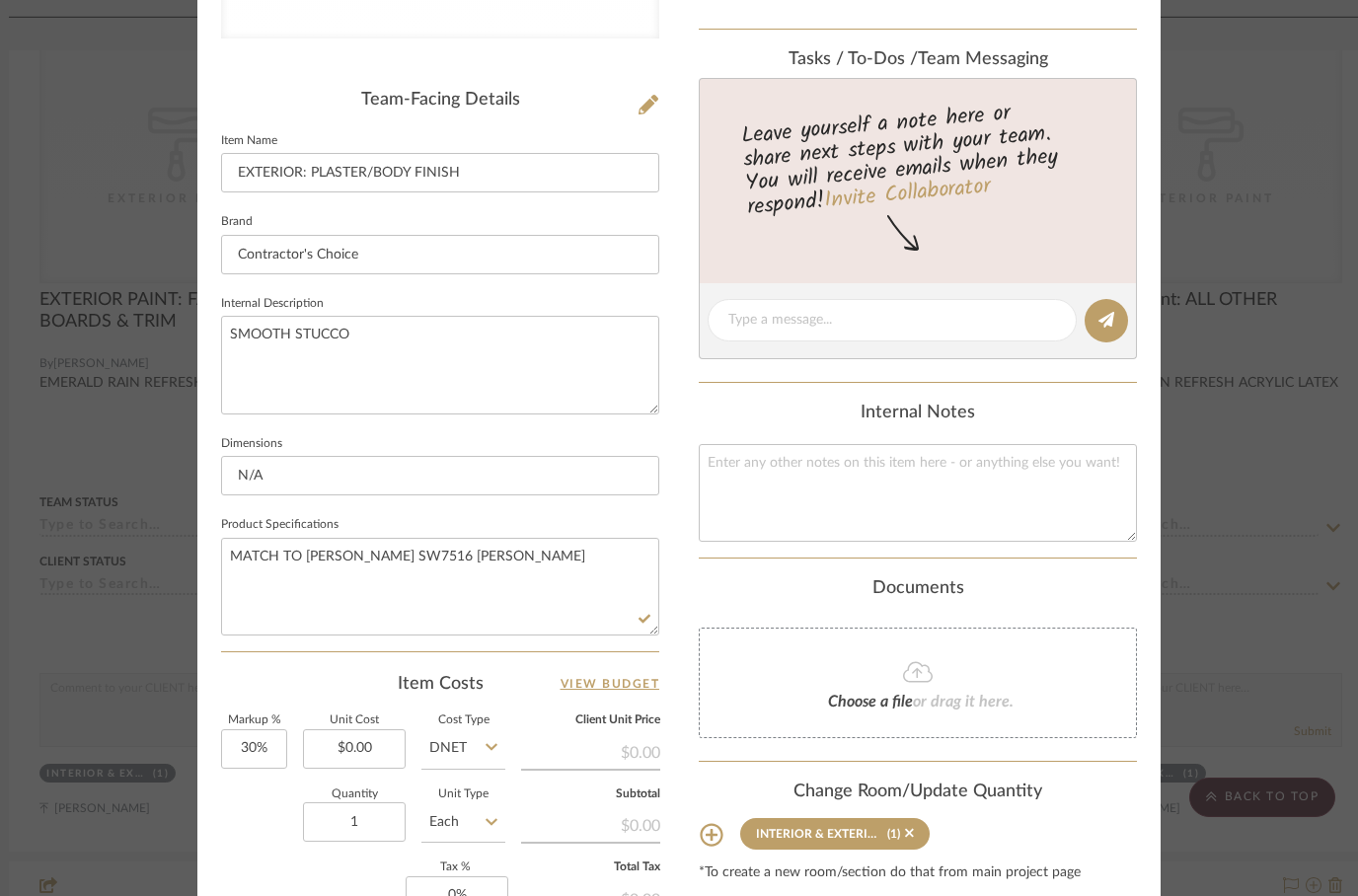 click on "CategoryIconPaint
Created with Sketch.
Exterior Paint DIEPERSLOOT INTERIOR & EXTERIOR FINISHES EXTERIOR: PLASTER/BODY FINISH Team View Client View Orders" at bounding box center [679, -460] 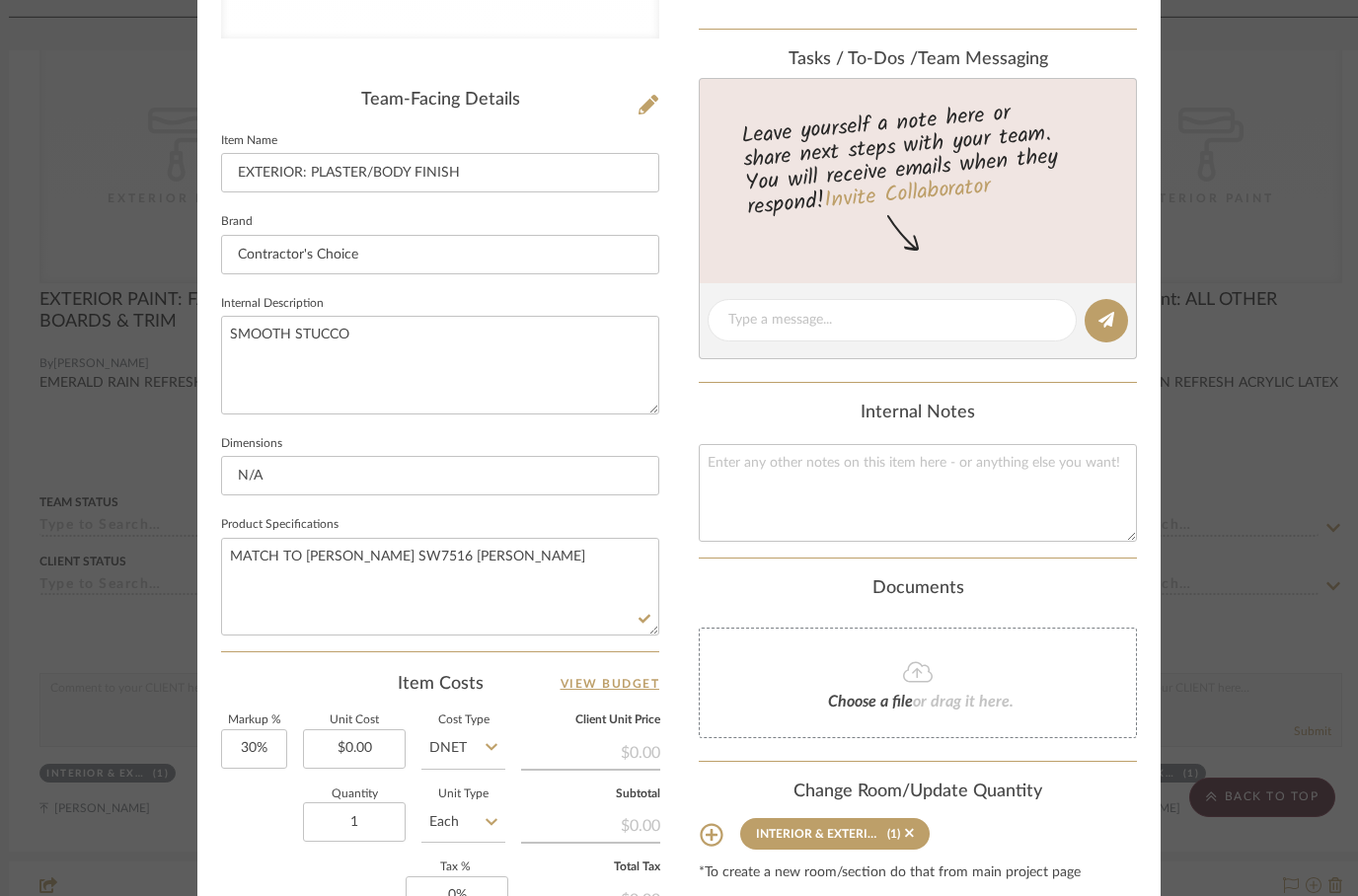 click on "CategoryIconPaint
Created with Sketch.
Exterior Paint DIEPERSLOOT INTERIOR & EXTERIOR FINISHES EXTERIOR: PLASTER/BODY FINISH" at bounding box center [679, -484] 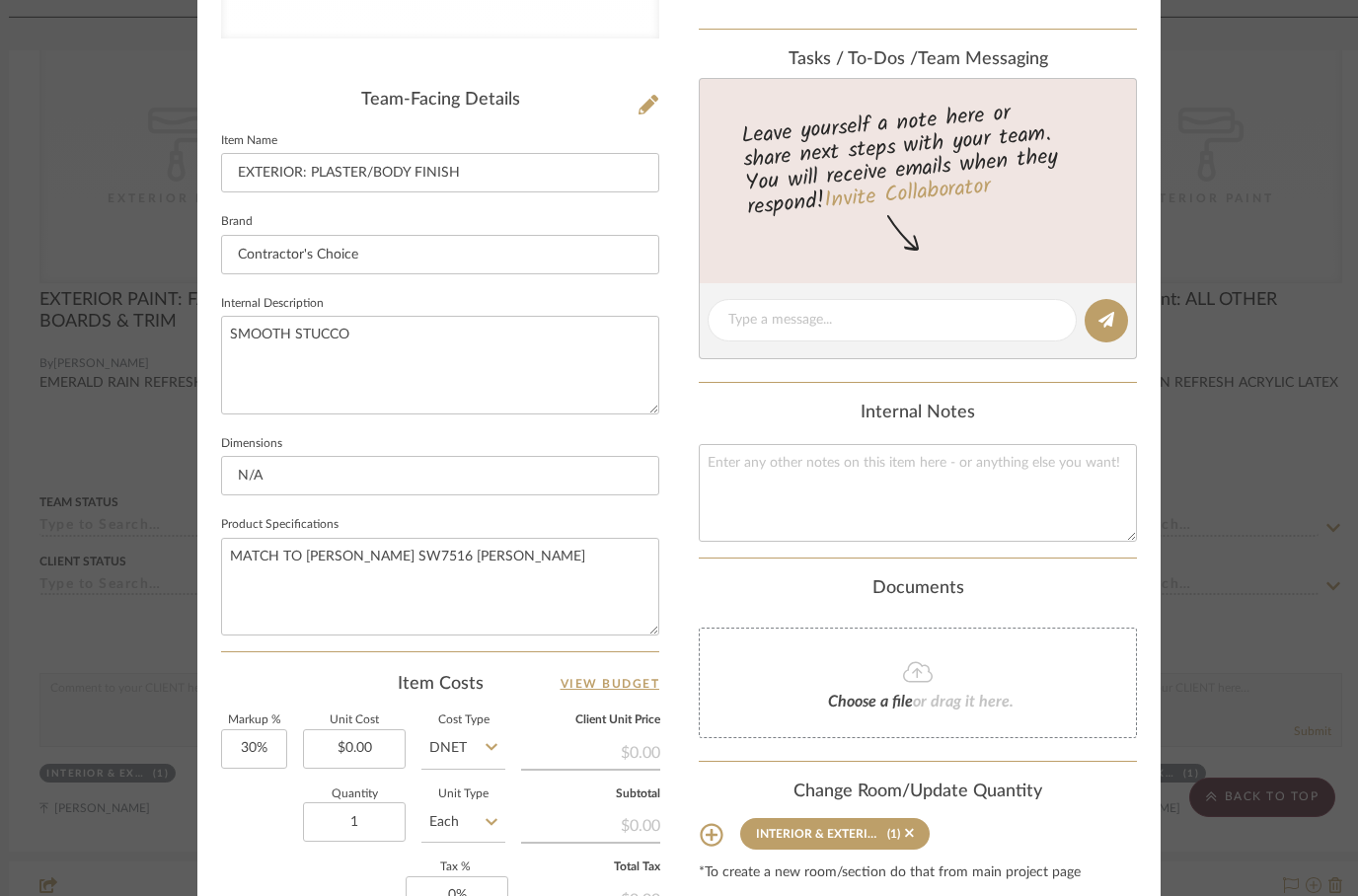 click at bounding box center [1128, -484] 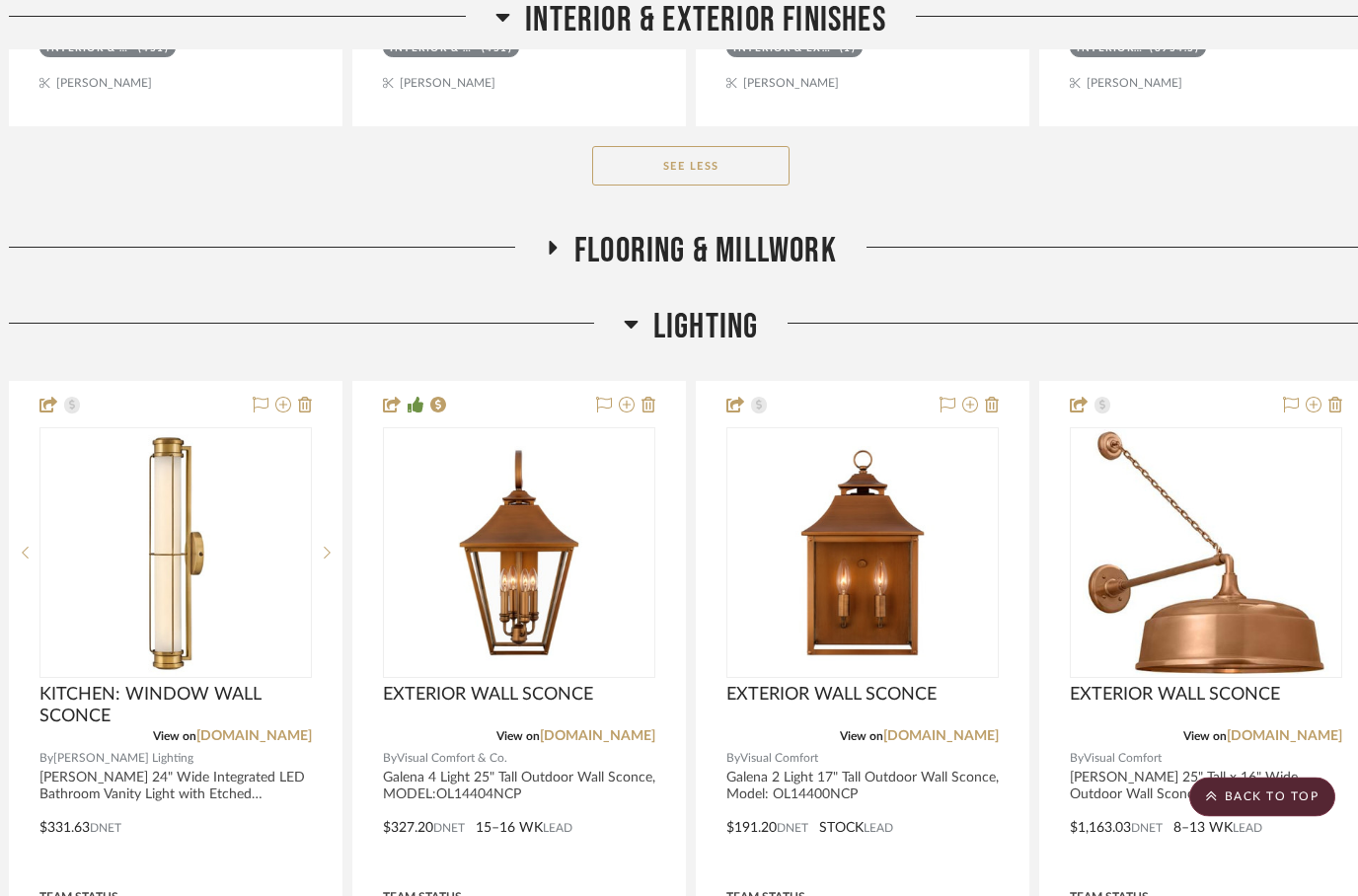scroll, scrollTop: 4987, scrollLeft: 21, axis: both 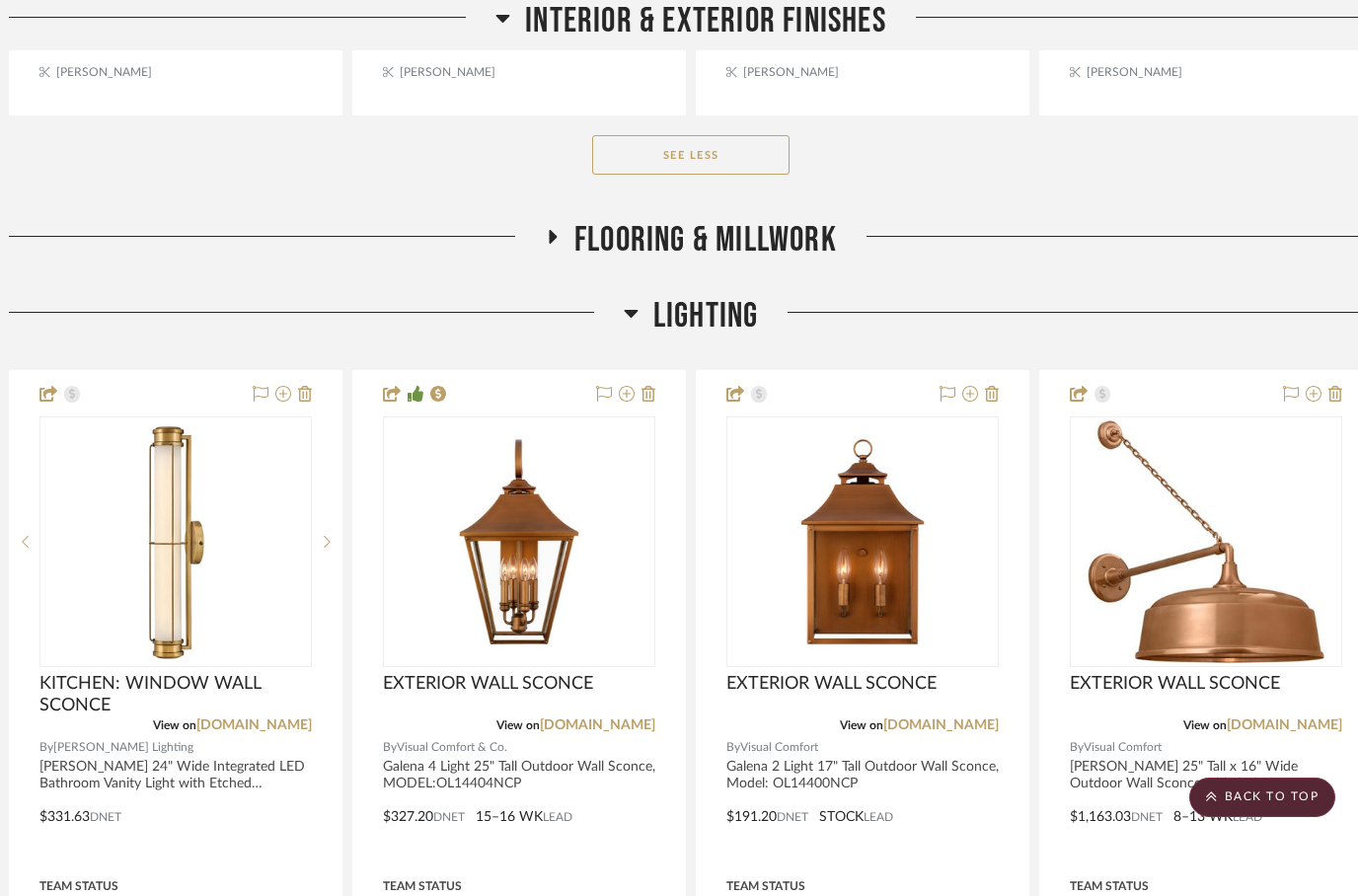 click 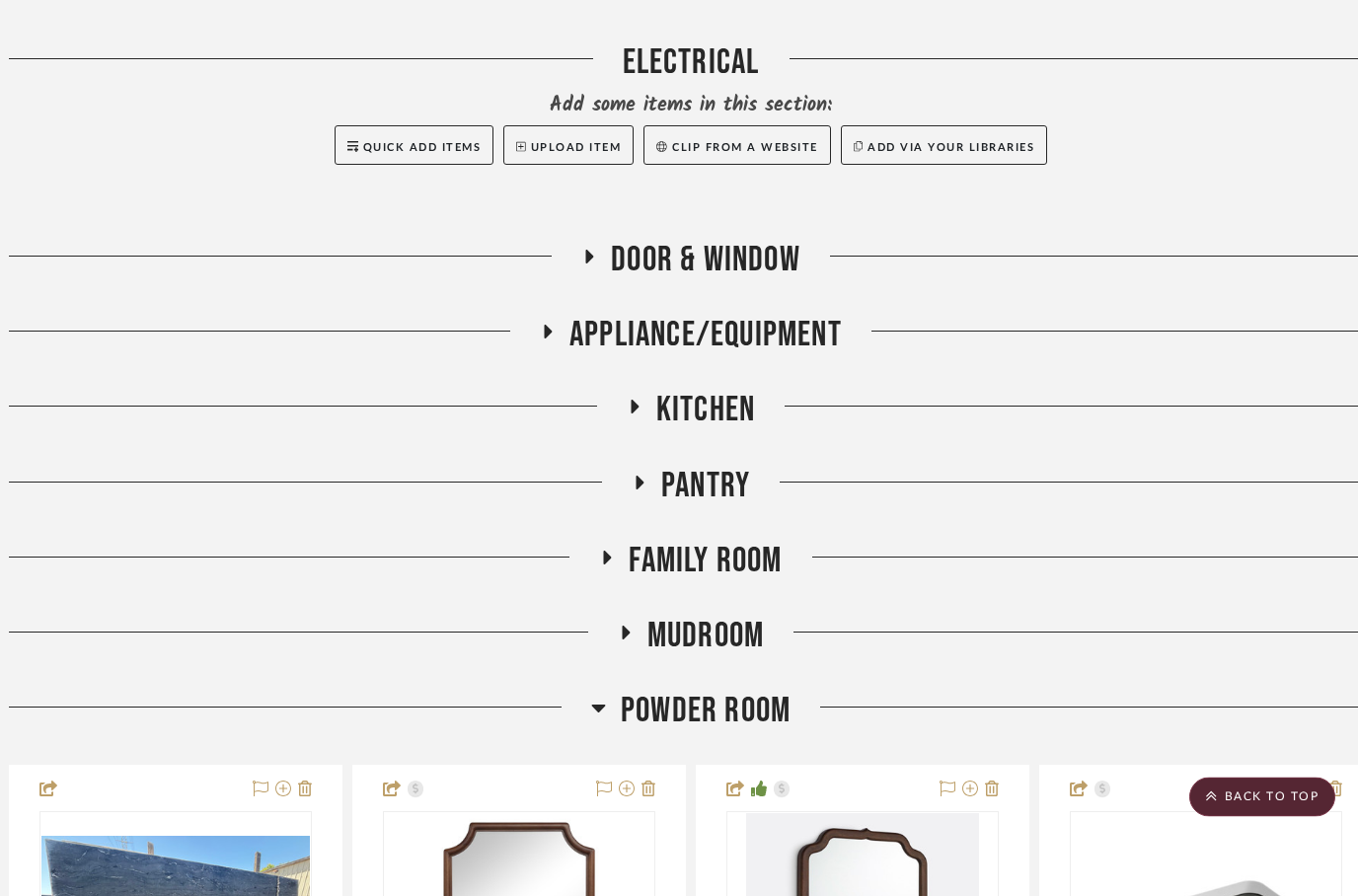 scroll, scrollTop: 7292, scrollLeft: 21, axis: both 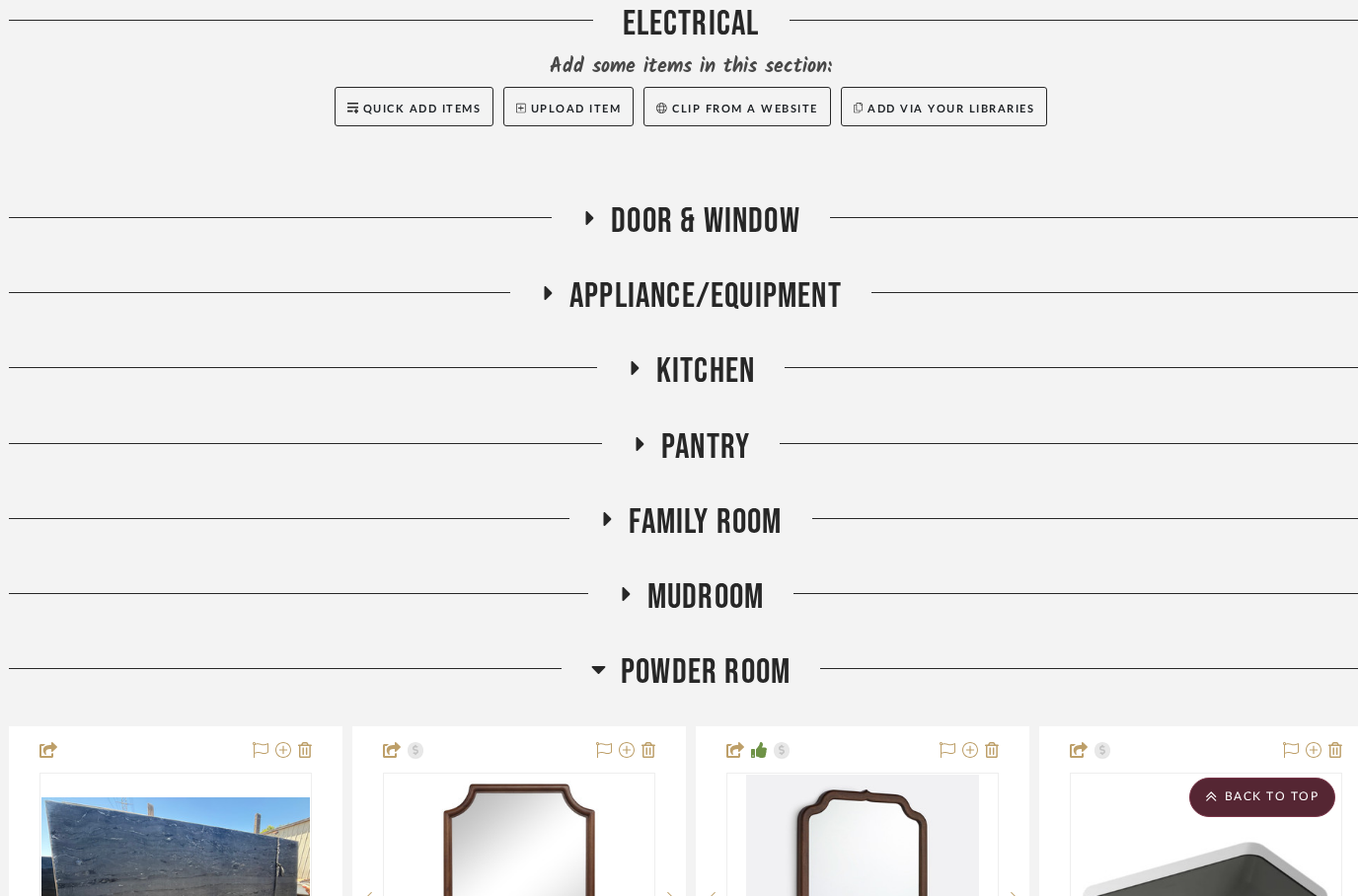 click on "Door & Window" 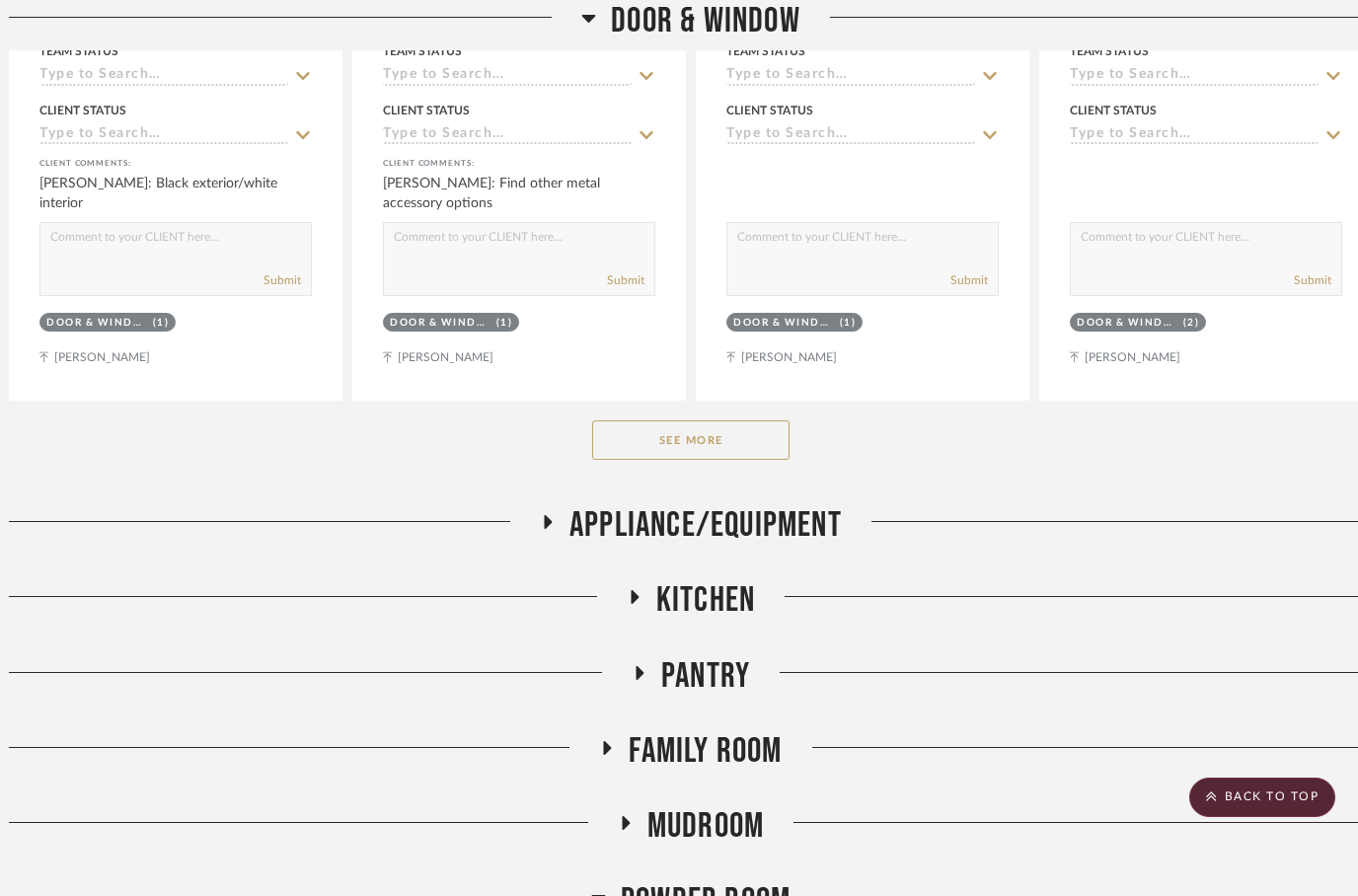 scroll, scrollTop: 8075, scrollLeft: 21, axis: both 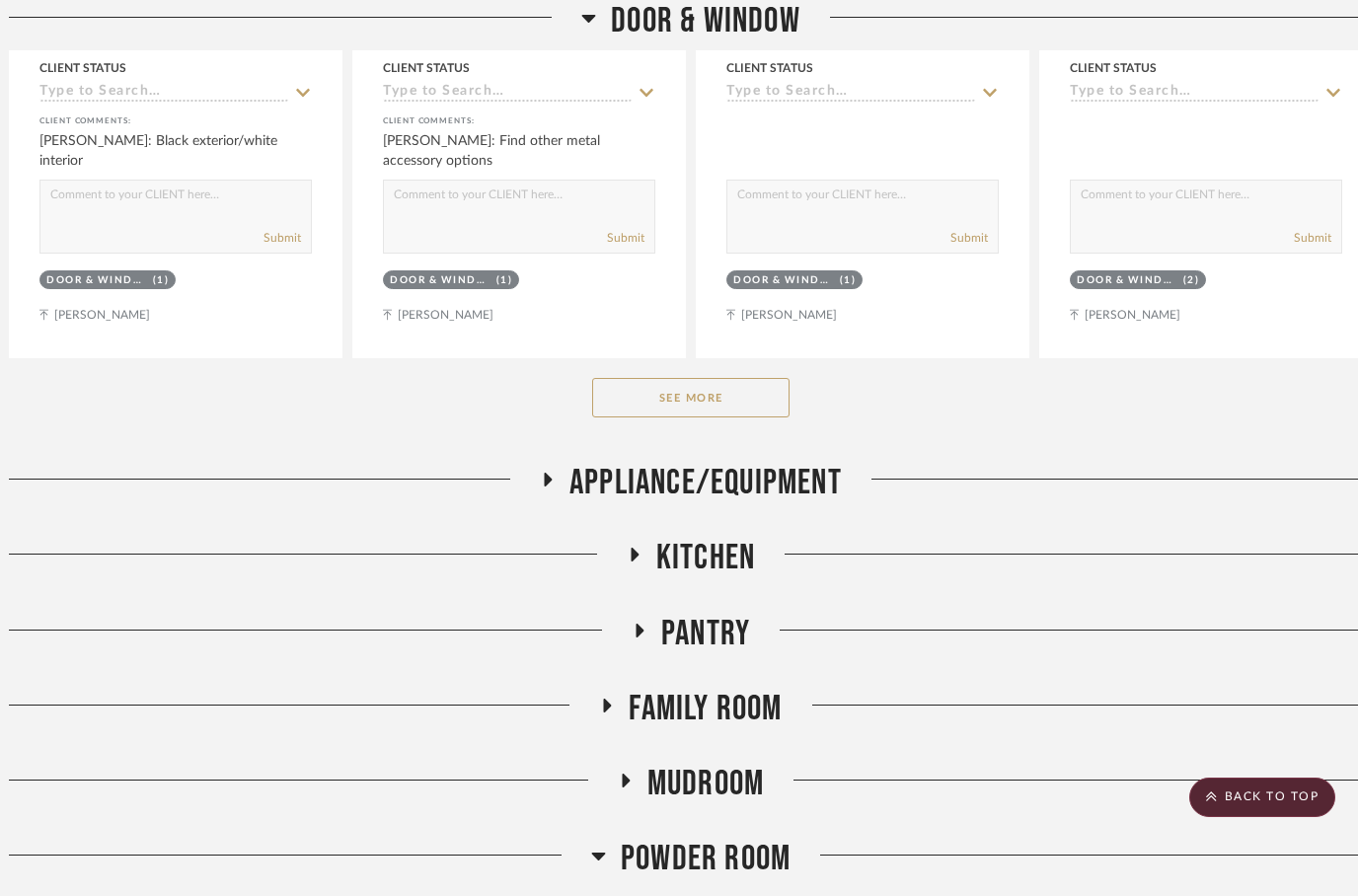 click 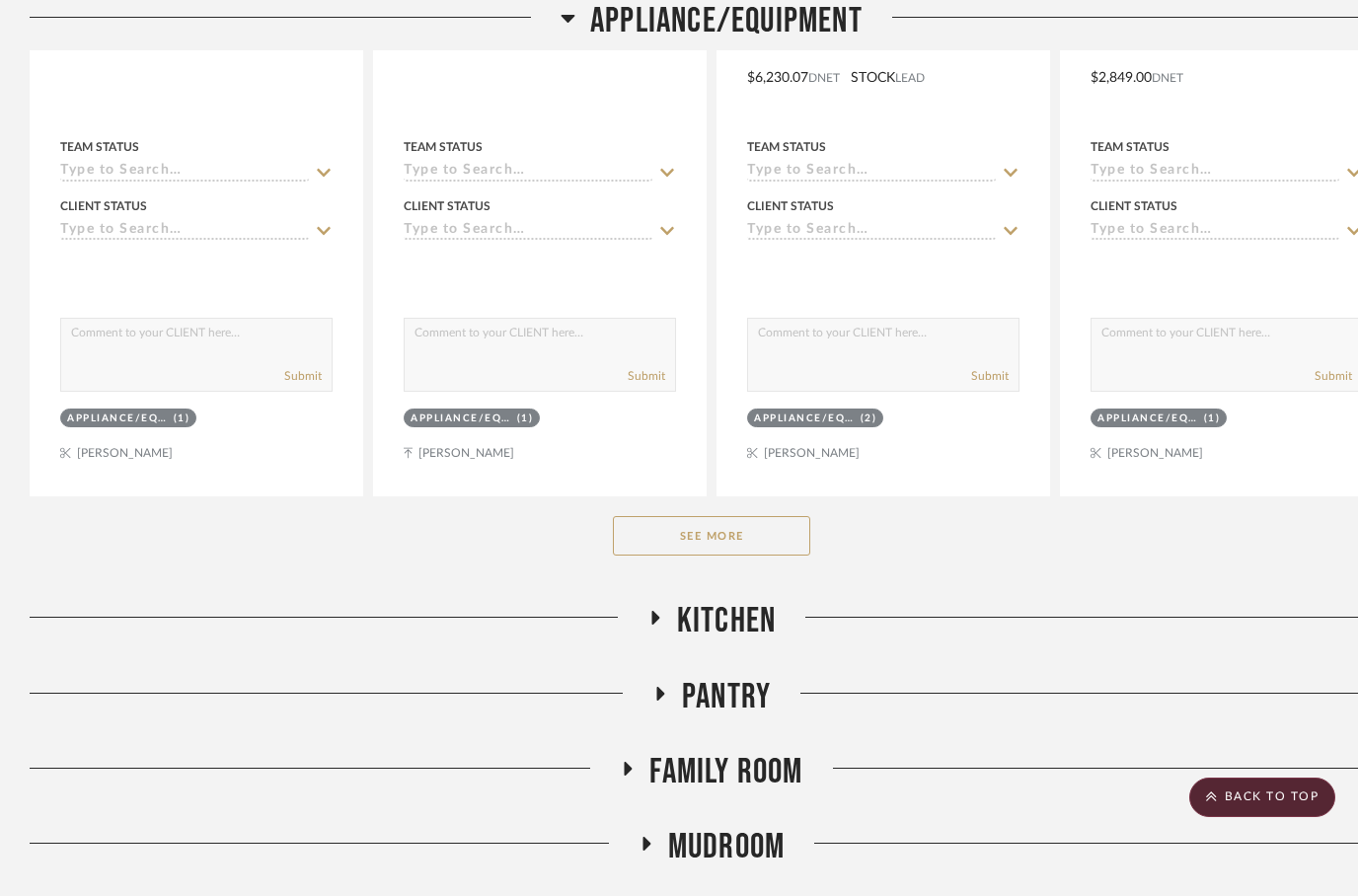 scroll, scrollTop: 8991, scrollLeft: 0, axis: vertical 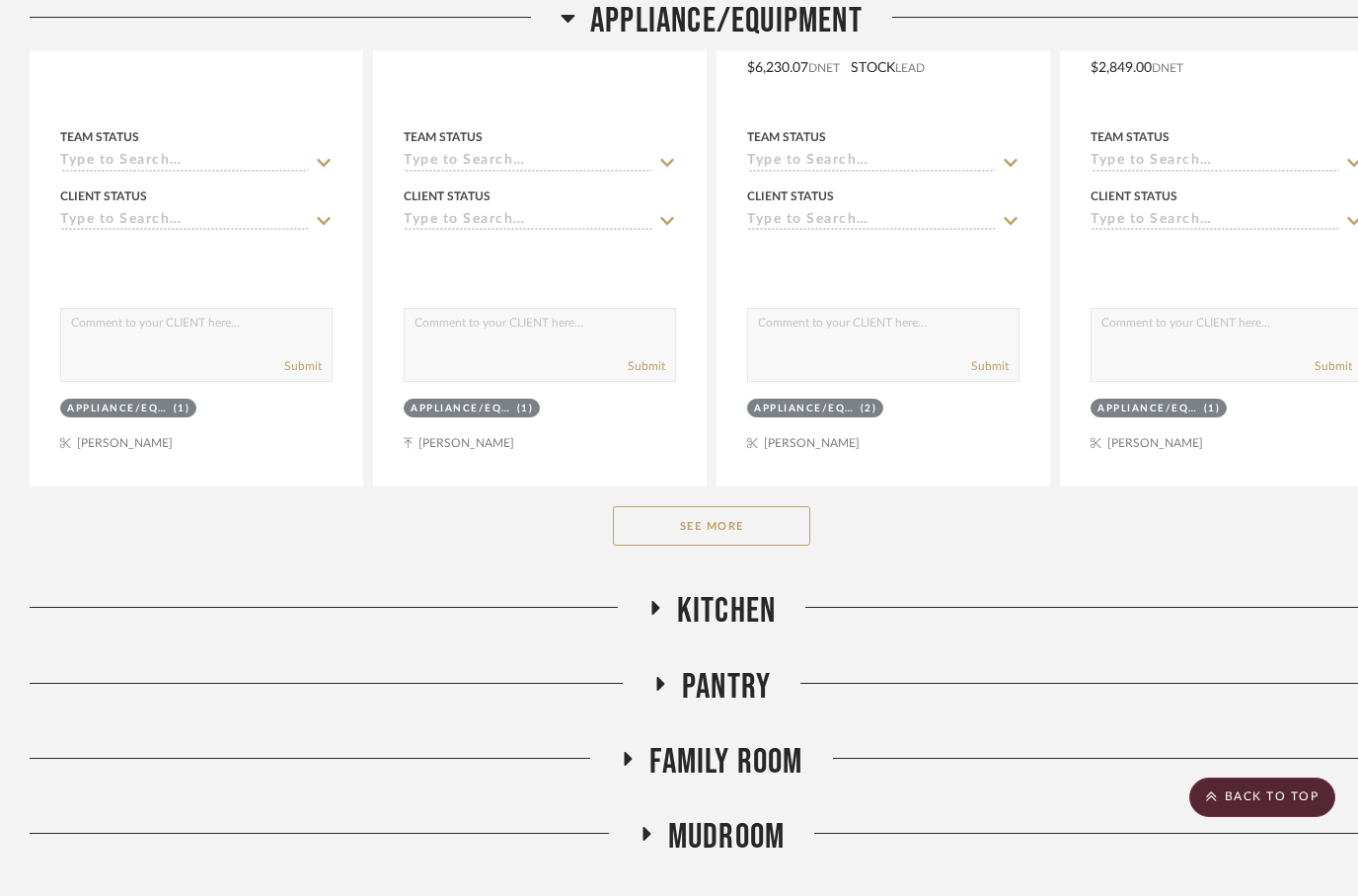 click on "See More" 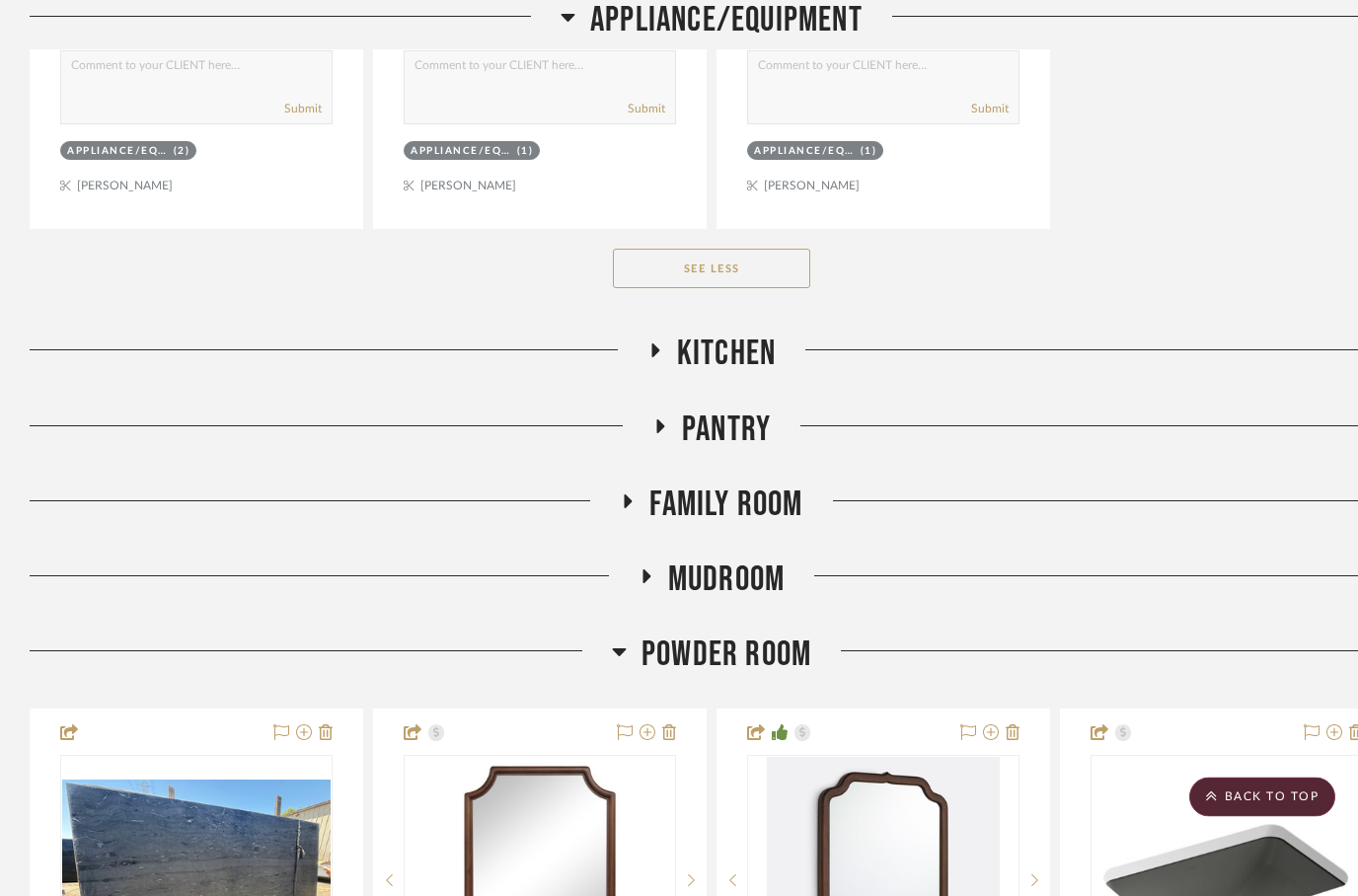 scroll, scrollTop: 11004, scrollLeft: 0, axis: vertical 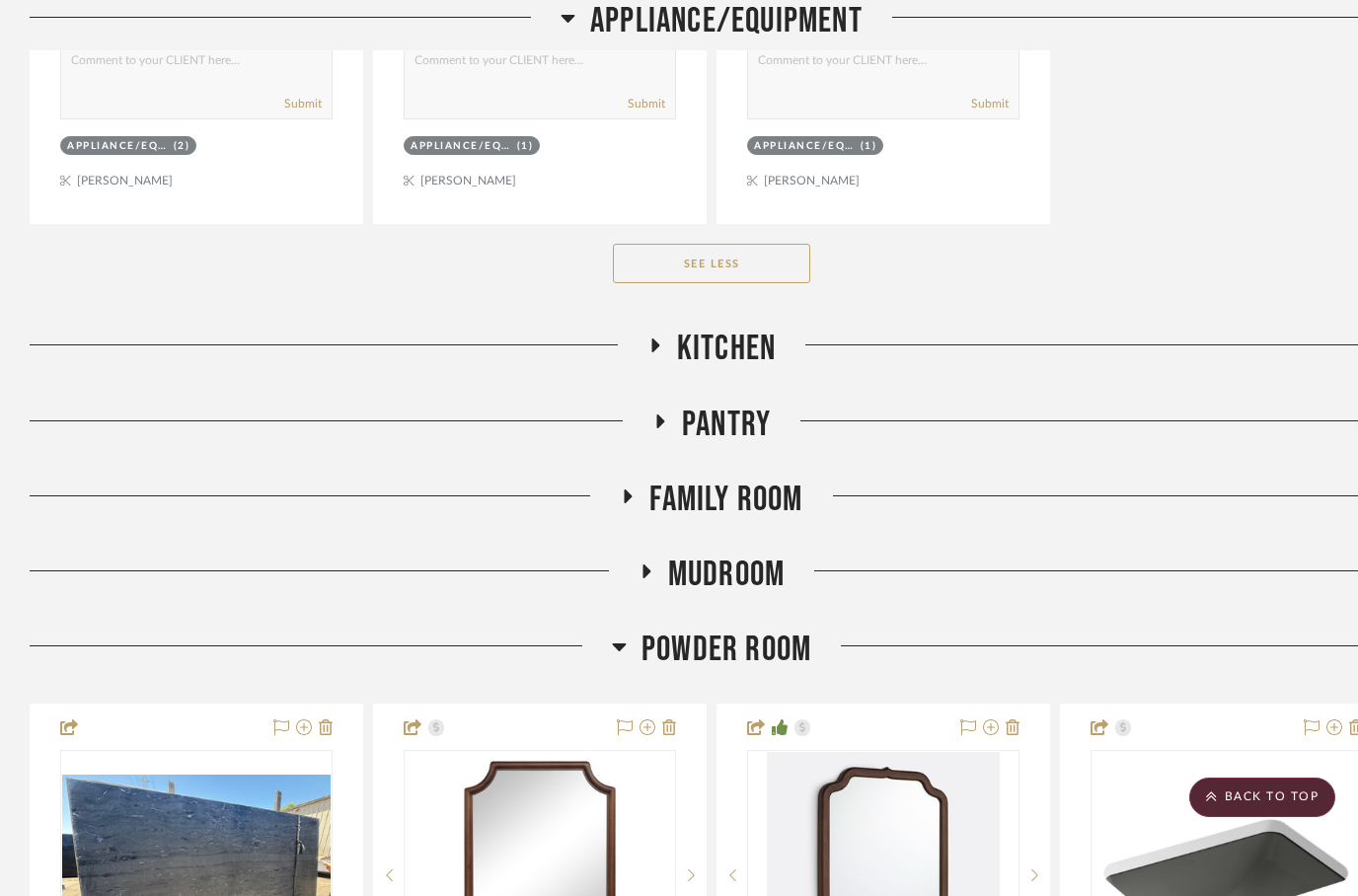 click 